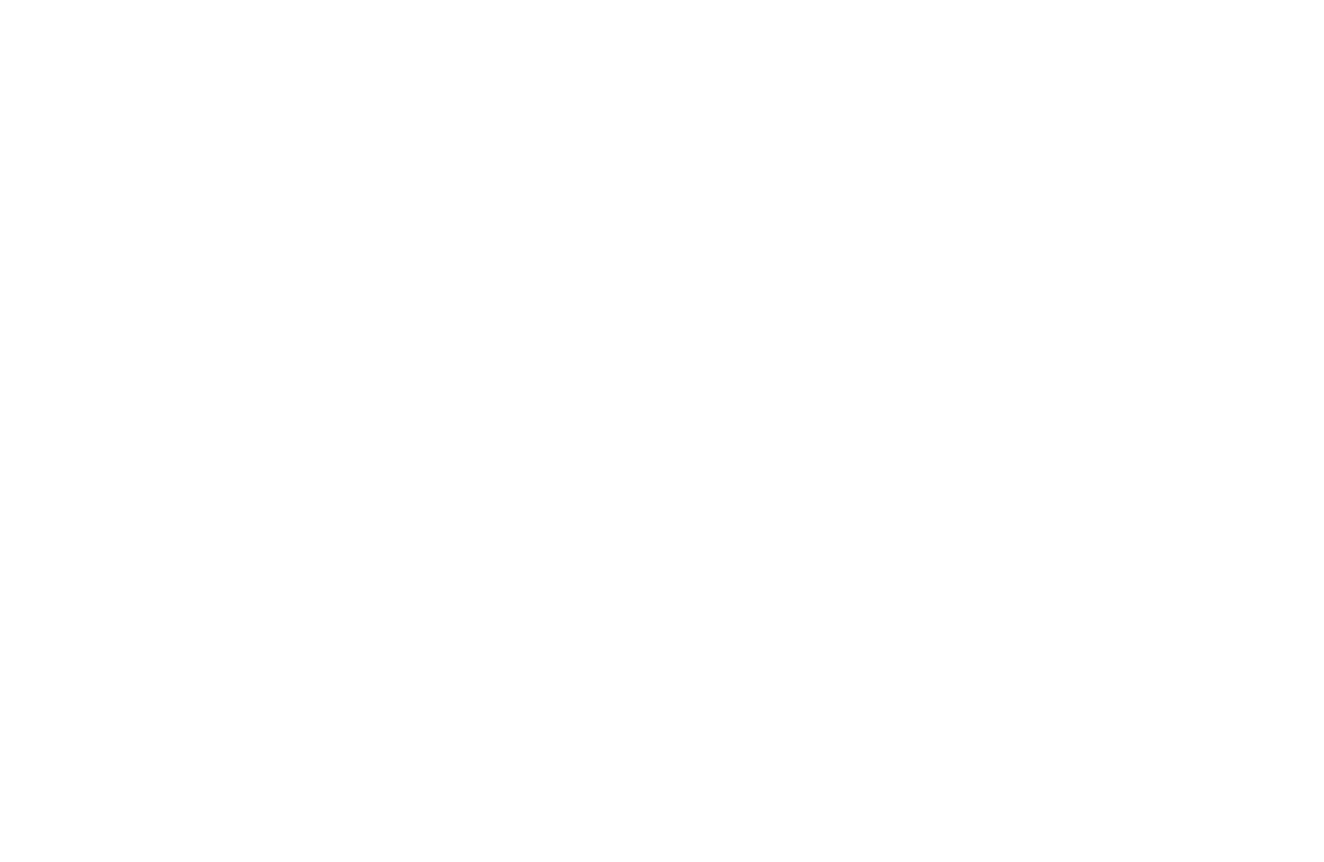 scroll, scrollTop: 0, scrollLeft: 0, axis: both 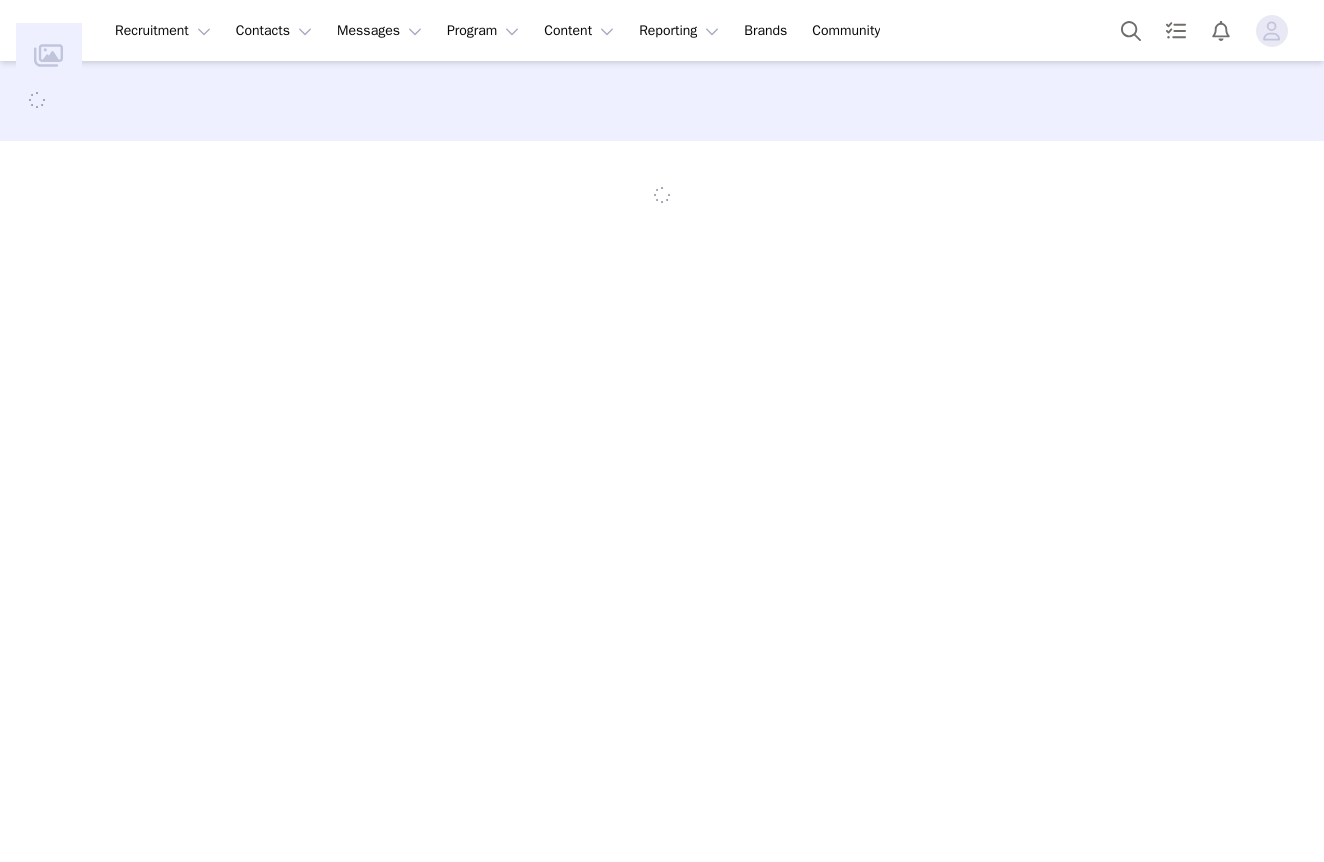 click at bounding box center (662, 460) 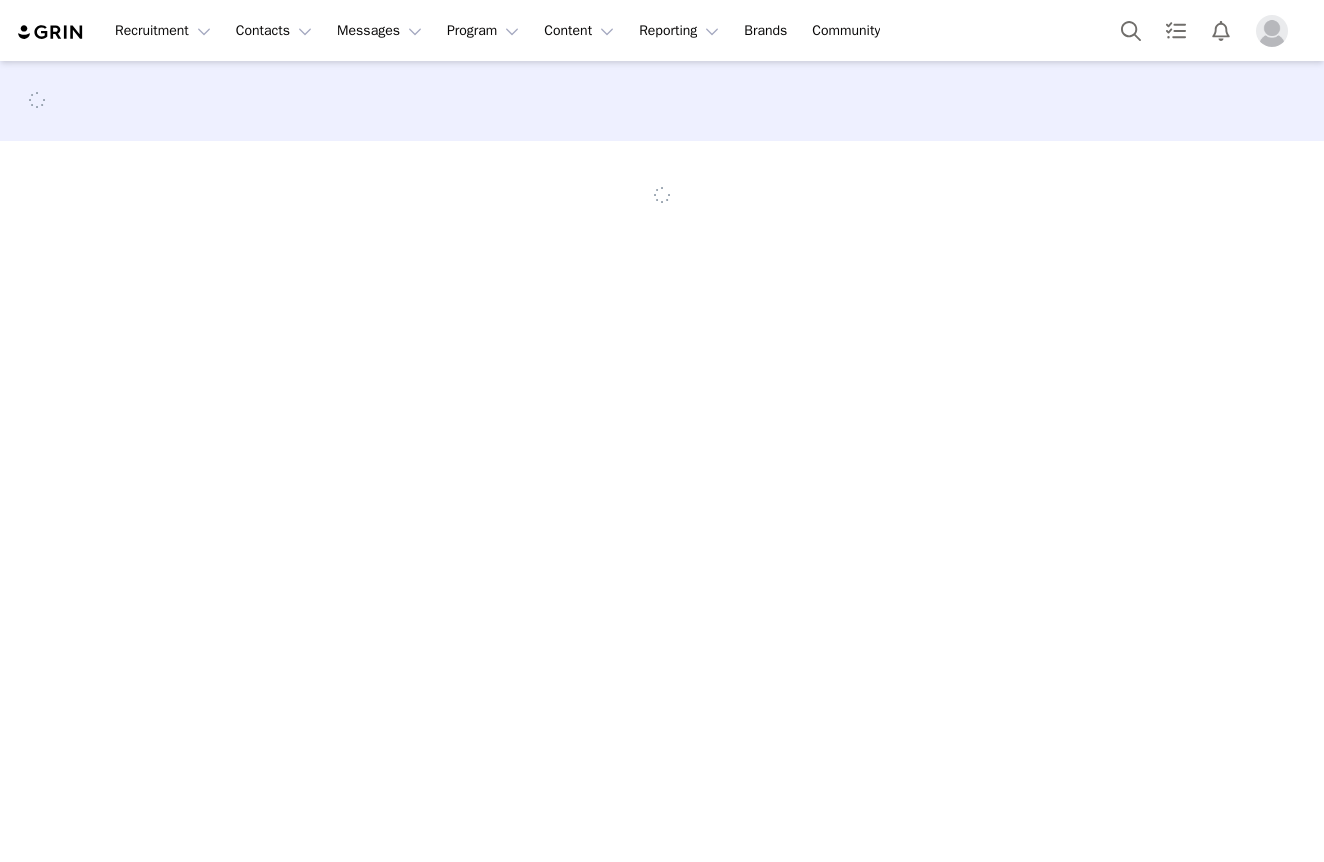 click at bounding box center (662, 460) 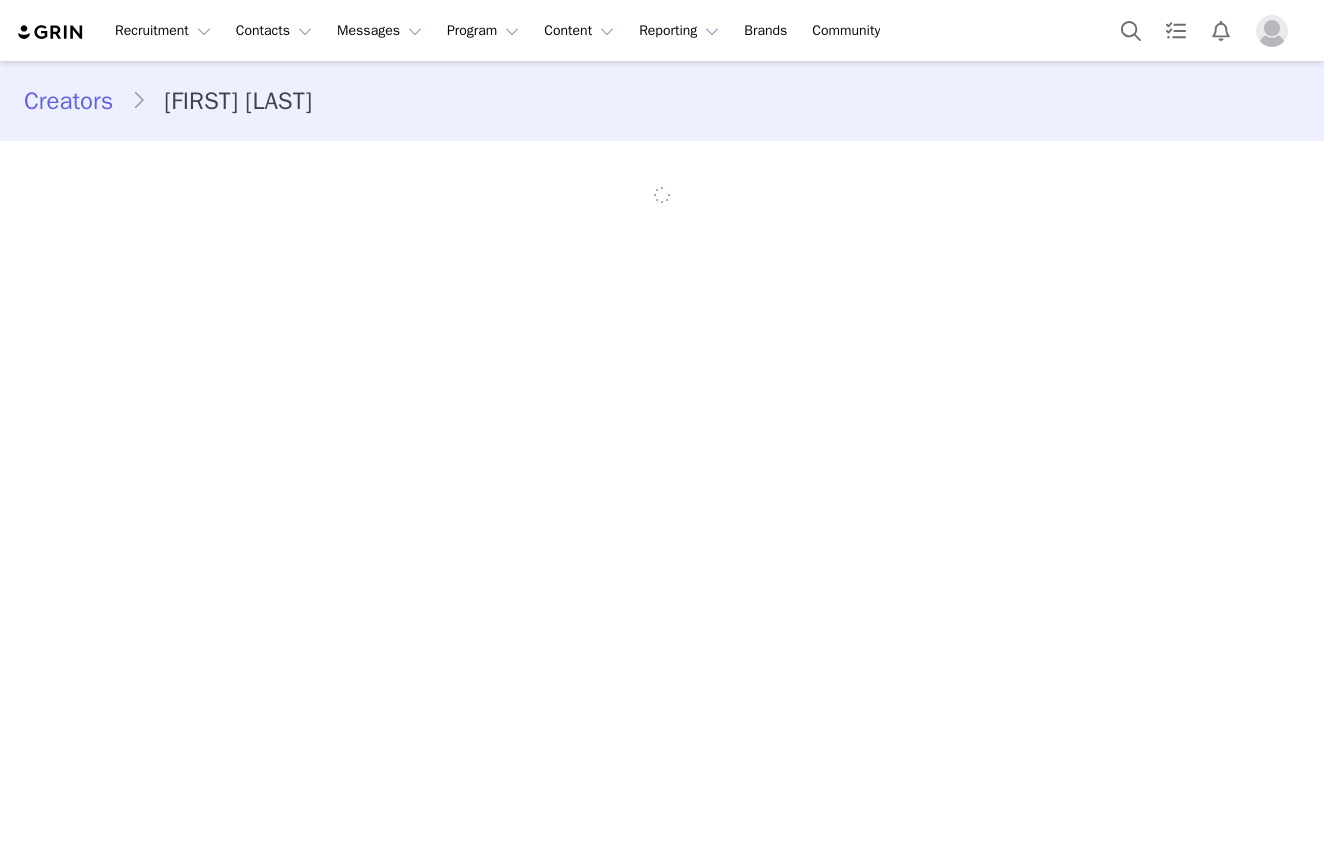 click on "Creators Diana Galimullina" at bounding box center (662, 460) 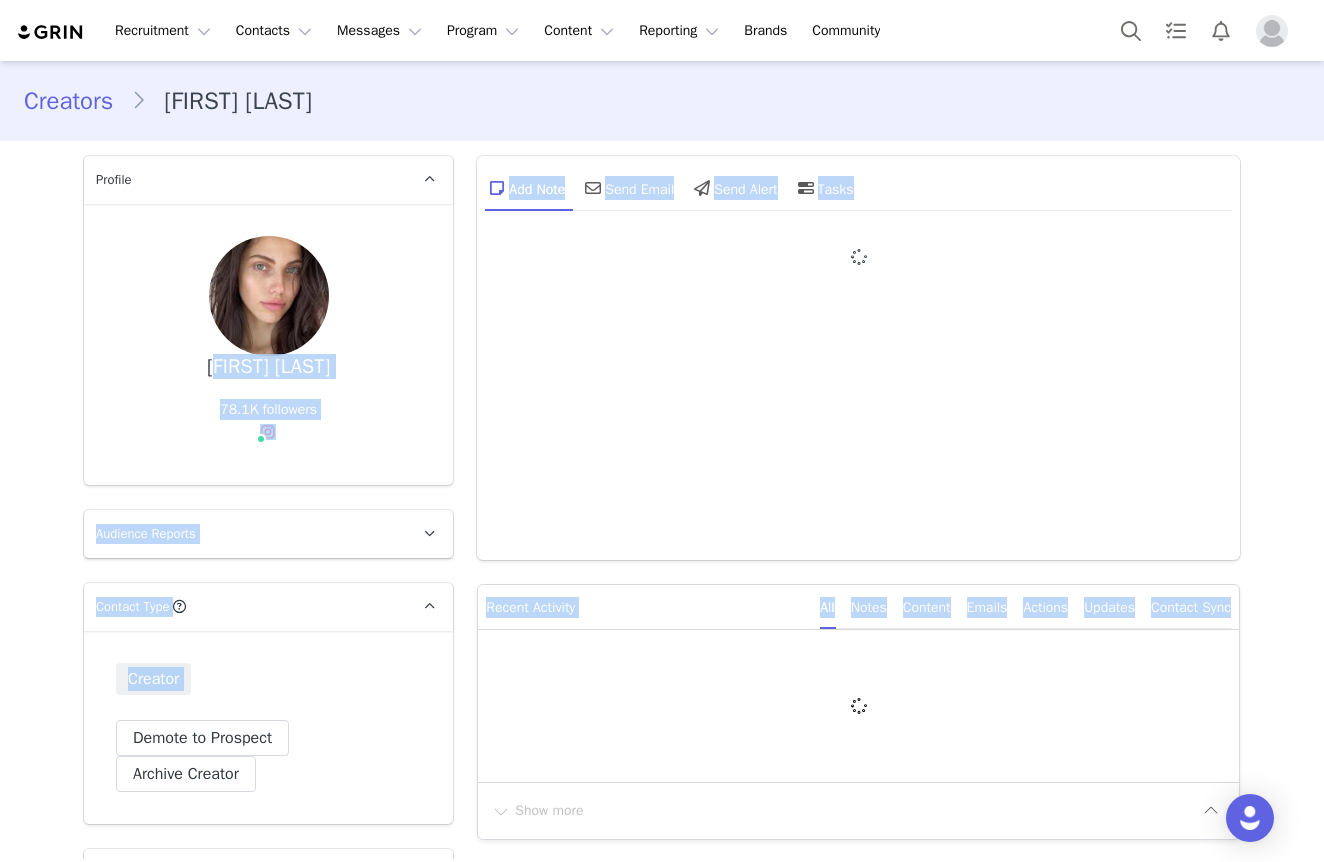 type on "+1 (United States)" 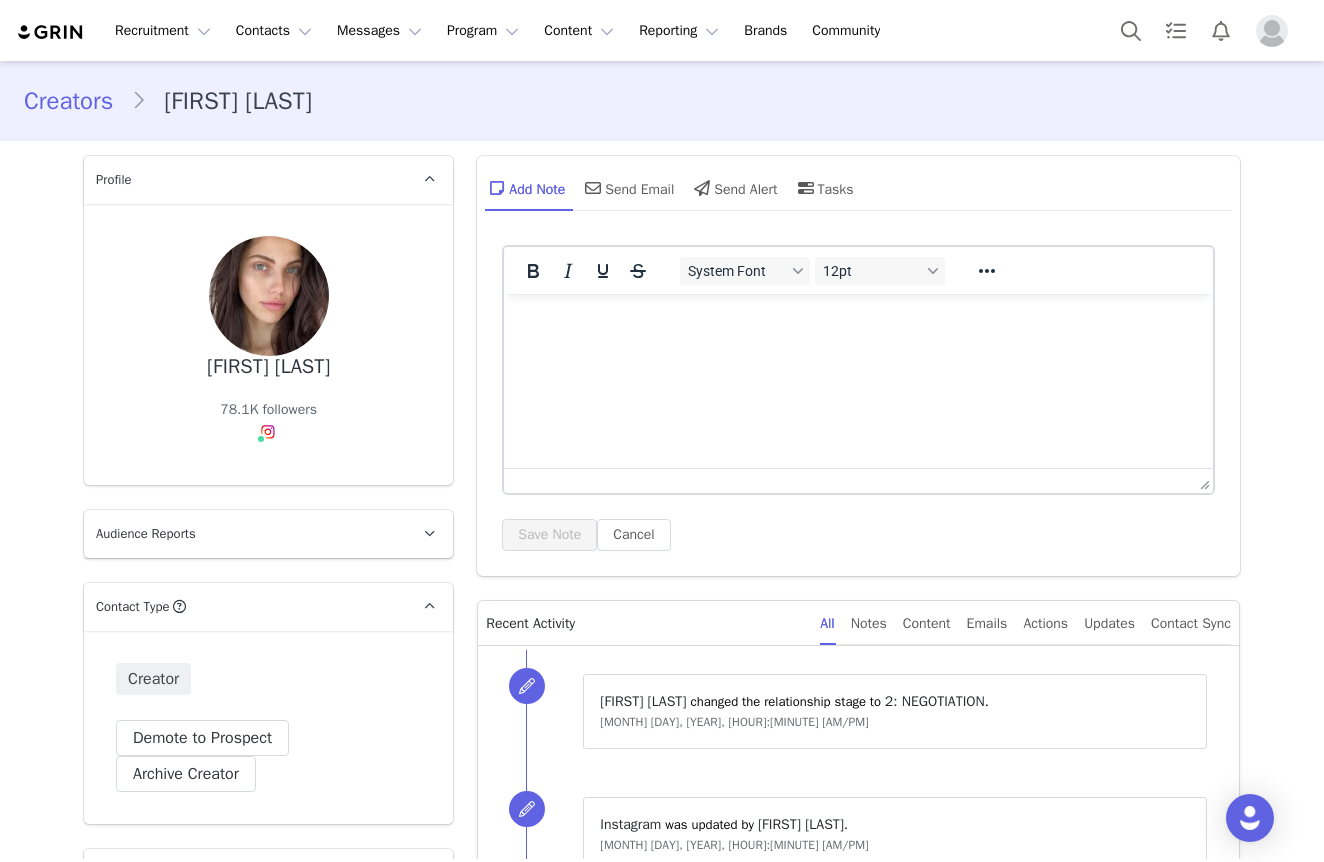 scroll, scrollTop: 0, scrollLeft: 0, axis: both 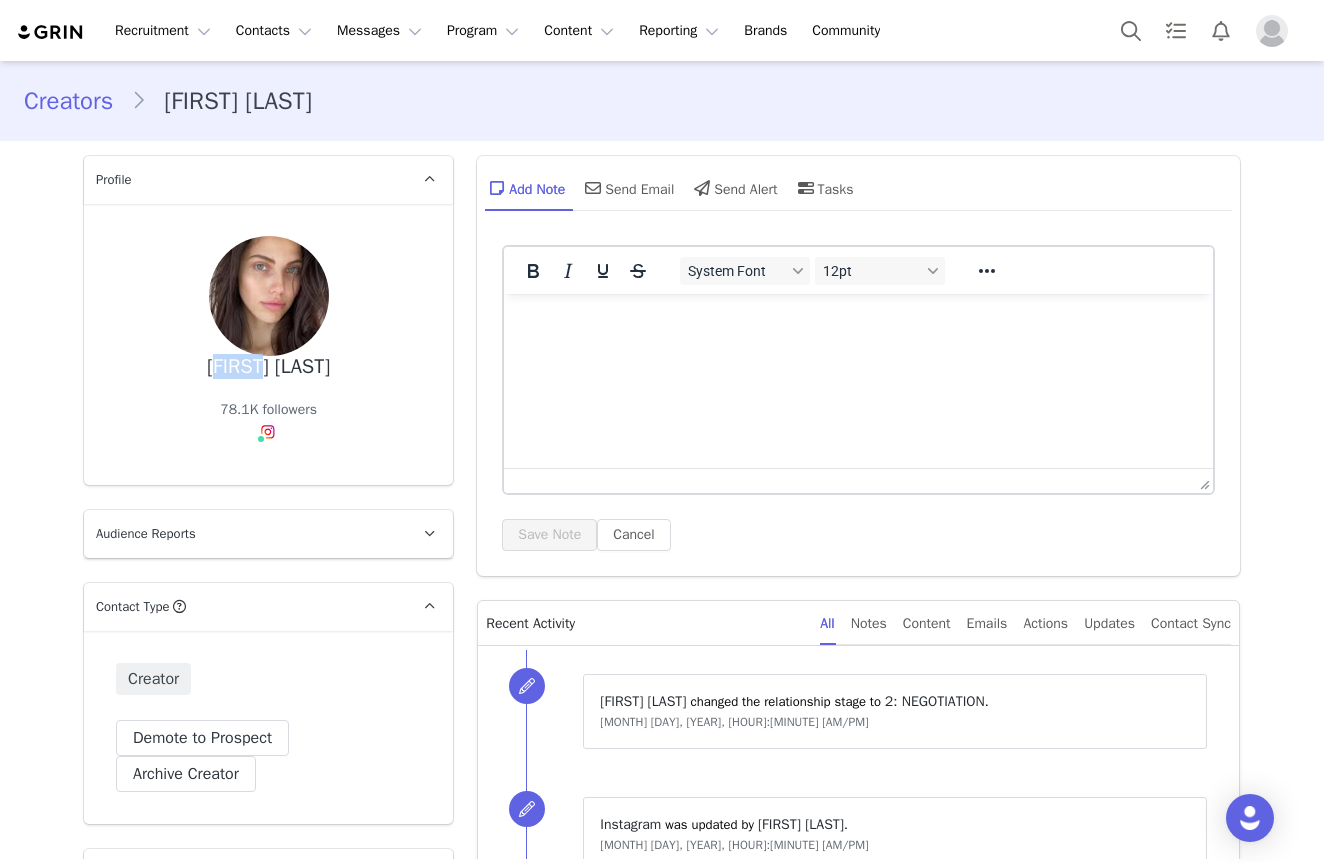 drag, startPoint x: 57, startPoint y: 330, endPoint x: 57, endPoint y: 287, distance: 43 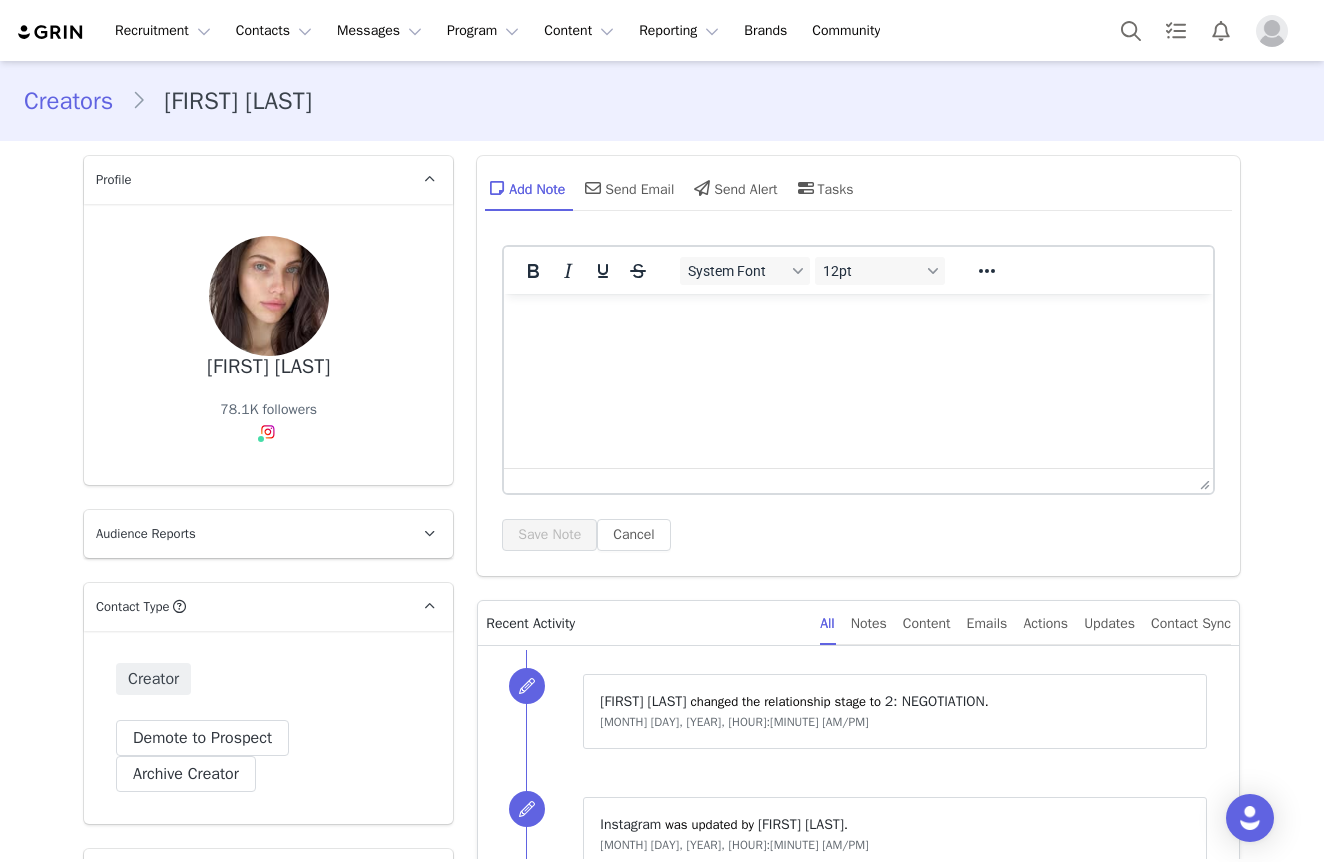 click on "Creators Diana Galimullina Profile  Diana Galimullina      78.1K followers  Audience Reports  Request a detailed report of this creator's audience demographics and content performance for each social channel. Limit 100 reports per month.  25 / 400 reports used this month  Instagram          View Report Contact Type  Contact type can be Creator, Prospect, Application, or Manager.   Creator  Demote this Creator? This will remove all accepted proposals attached to this creator.  Yes, demote  Demote to Prospect Archive this Creator? Important:  marking a creator as "Archived" will stop conversion and content tracking. Previous conversions and content will still be available for reporting purposes. Are you sure you want to continue?   Yes, archive  Archive Creator Contact Information  First Name  Diana  Last Name  Galimullina Email Address marcus@photogenicsmedia.com  Phone Number  +1 (United States) +93 (Afghanistan) +358 (Aland Islands) +355 (Albania) +213 (Algeria) +376 (Andorra) +244 (Angola) +1264 (Anguilla)" at bounding box center [662, 3390] 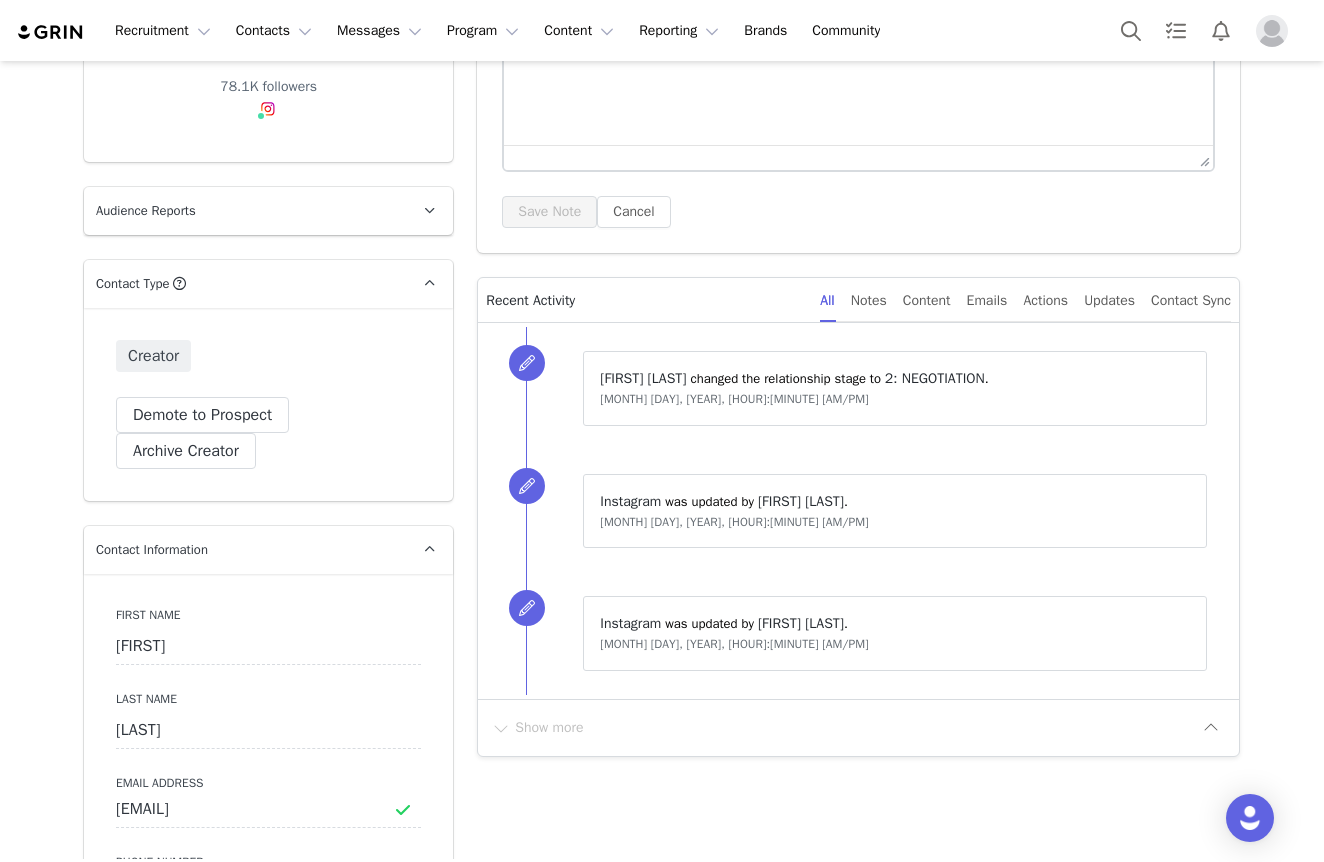 scroll, scrollTop: 466, scrollLeft: 0, axis: vertical 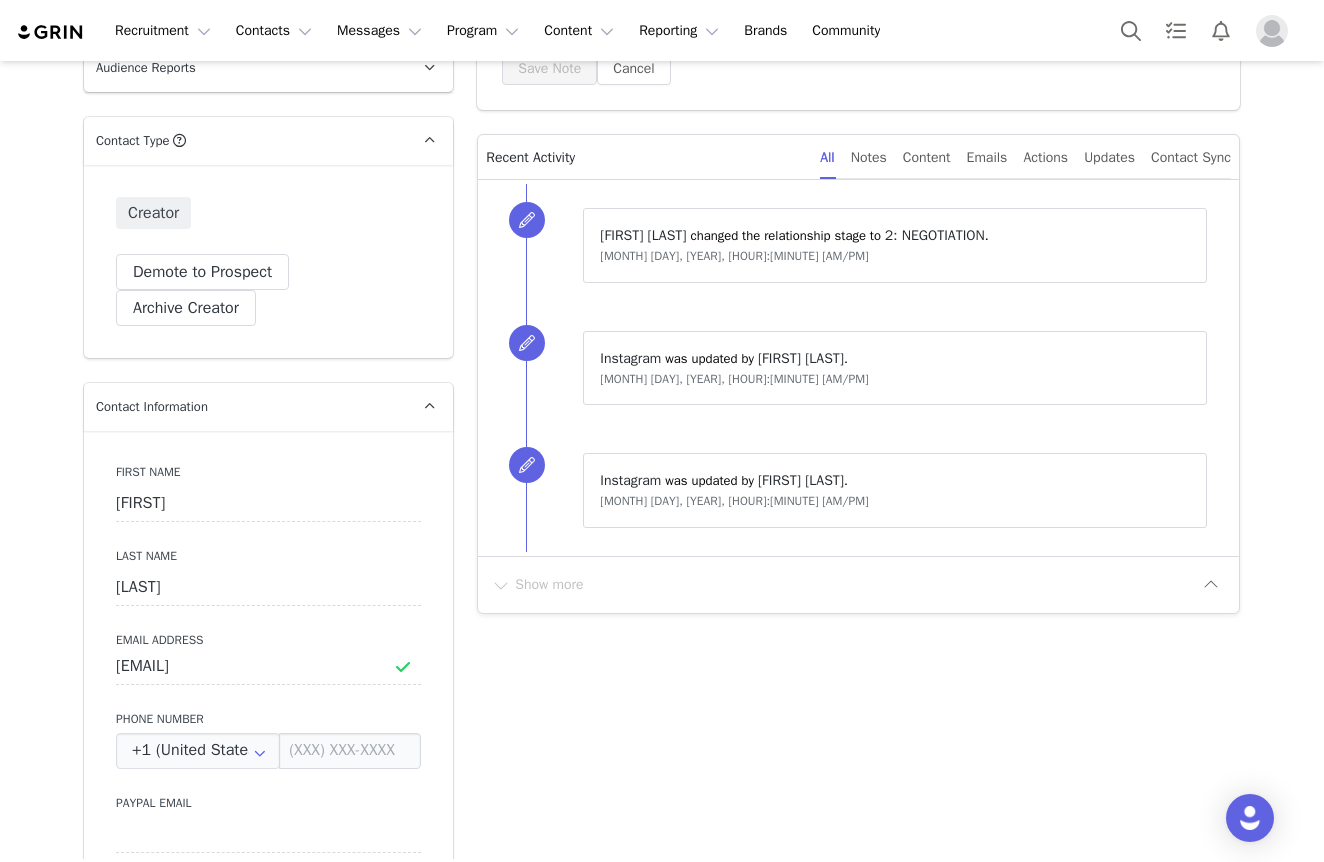click on "Profile  Diana Galimullina      78.1K followers  Audience Reports  Request a detailed report of this creator's audience demographics and content performance for each social channel. Limit 100 reports per month.  25 / 400 reports used this month  Instagram          View Report Contact Type  Contact type can be Creator, Prospect, Application, or Manager.   Creator  Demote this Creator? This will remove all accepted proposals attached to this creator.  Yes, demote  Demote to Prospect Archive this Creator? Important:  marking a creator as "Archived" will stop conversion and content tracking. Previous conversions and content will still be available for reporting purposes. Are you sure you want to continue?   Yes, archive  Archive Creator Contact Information  First Name  Diana  Last Name  Galimullina Email Address marcus@photogenicsmedia.com  Phone Number  +1 (United States) +93 (Afghanistan) +358 (Aland Islands) +355 (Albania) +213 (Algeria) +376 (Andorra) +244 (Angola) +1264 (Anguilla) +1268 (Antigua And Barbuda)" at bounding box center [662, 2964] 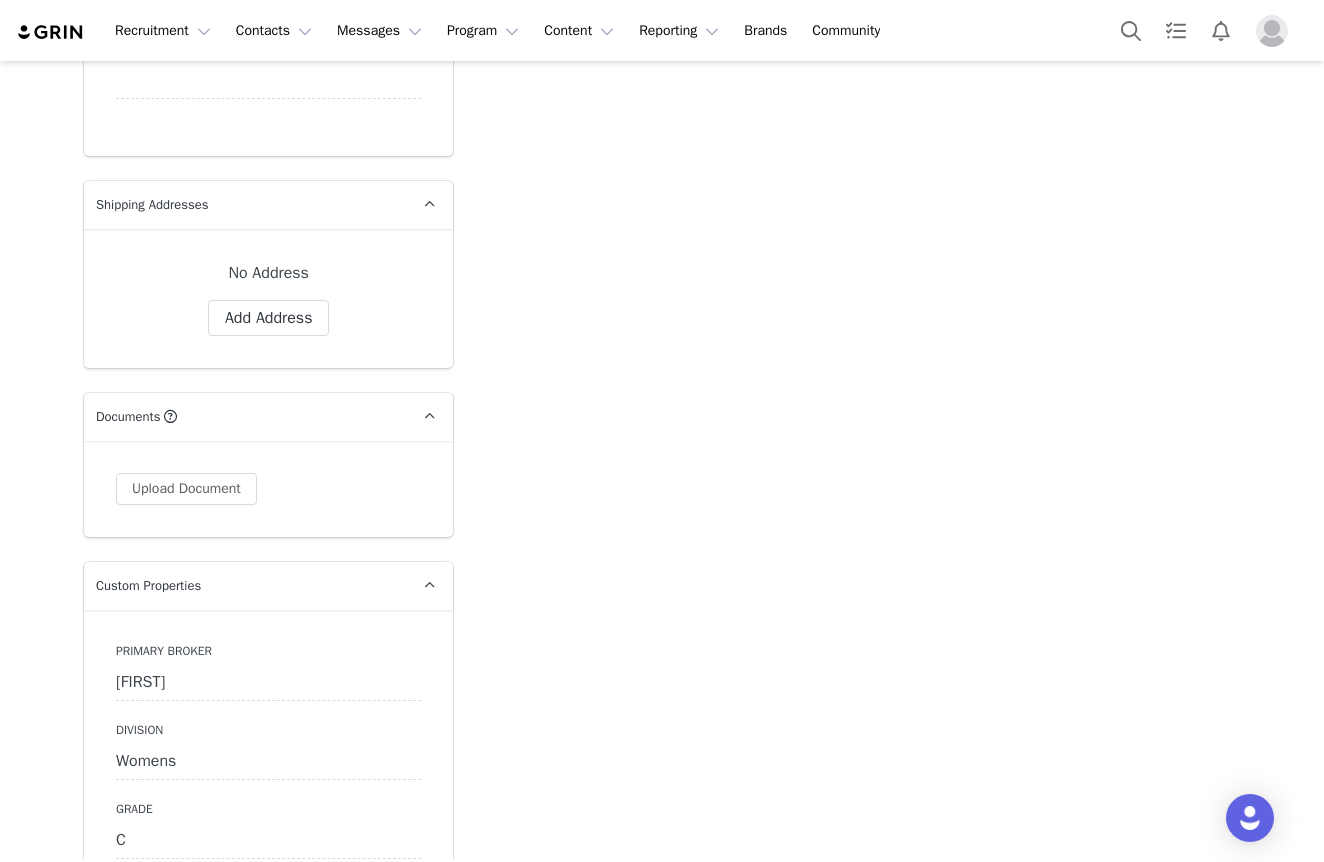 scroll, scrollTop: 1465, scrollLeft: 0, axis: vertical 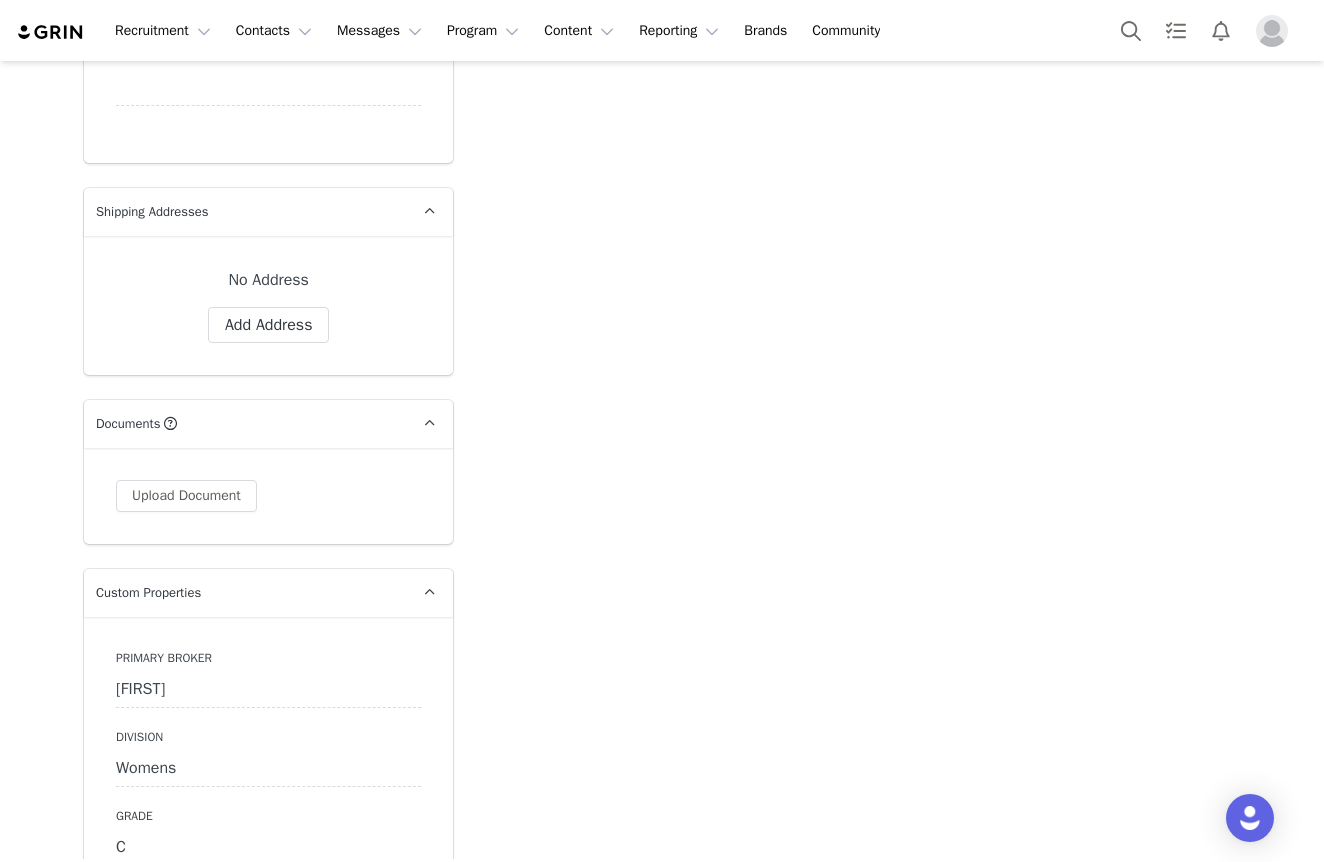 drag, startPoint x: 827, startPoint y: 619, endPoint x: 830, endPoint y: 453, distance: 166.0271 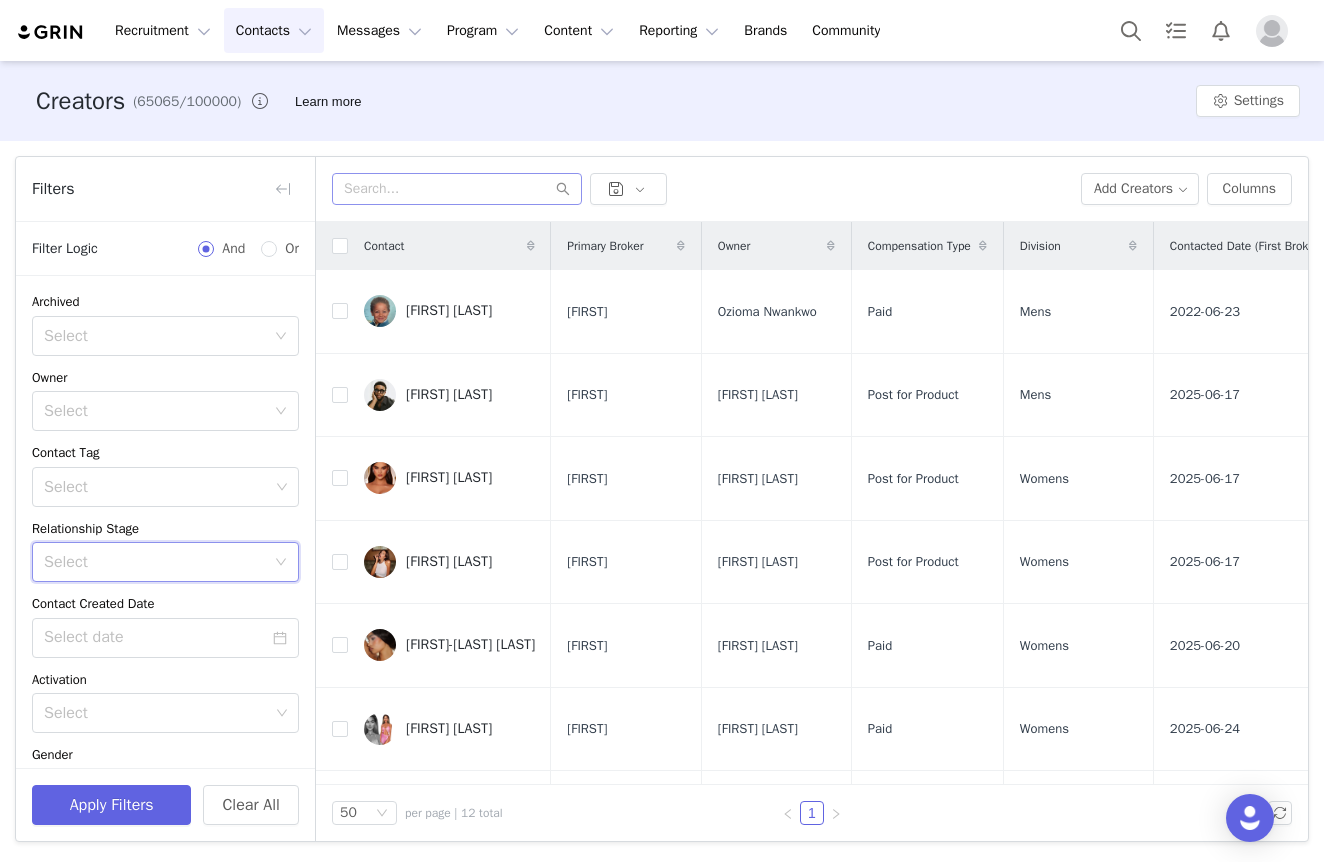 scroll, scrollTop: 0, scrollLeft: 0, axis: both 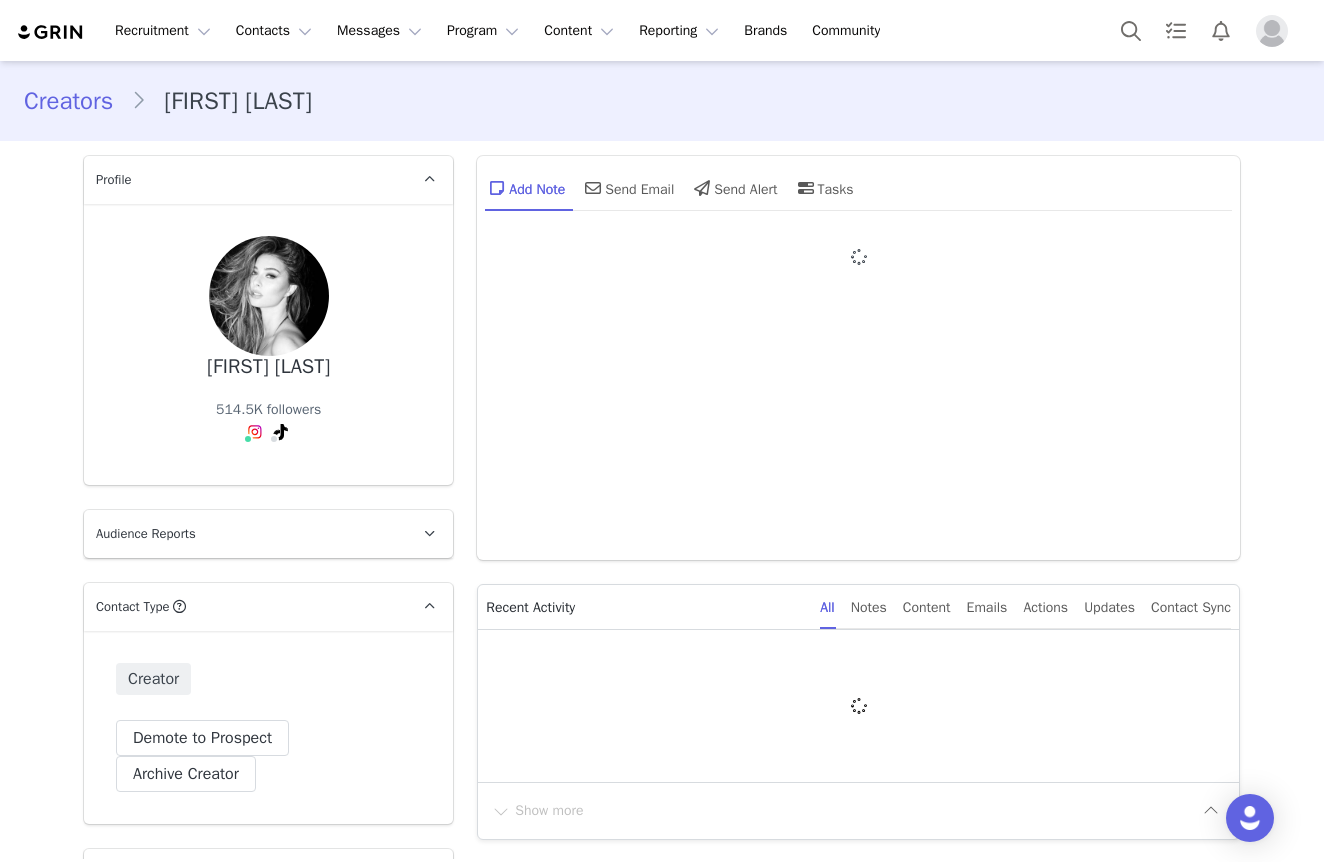 type on "+1 (United States)" 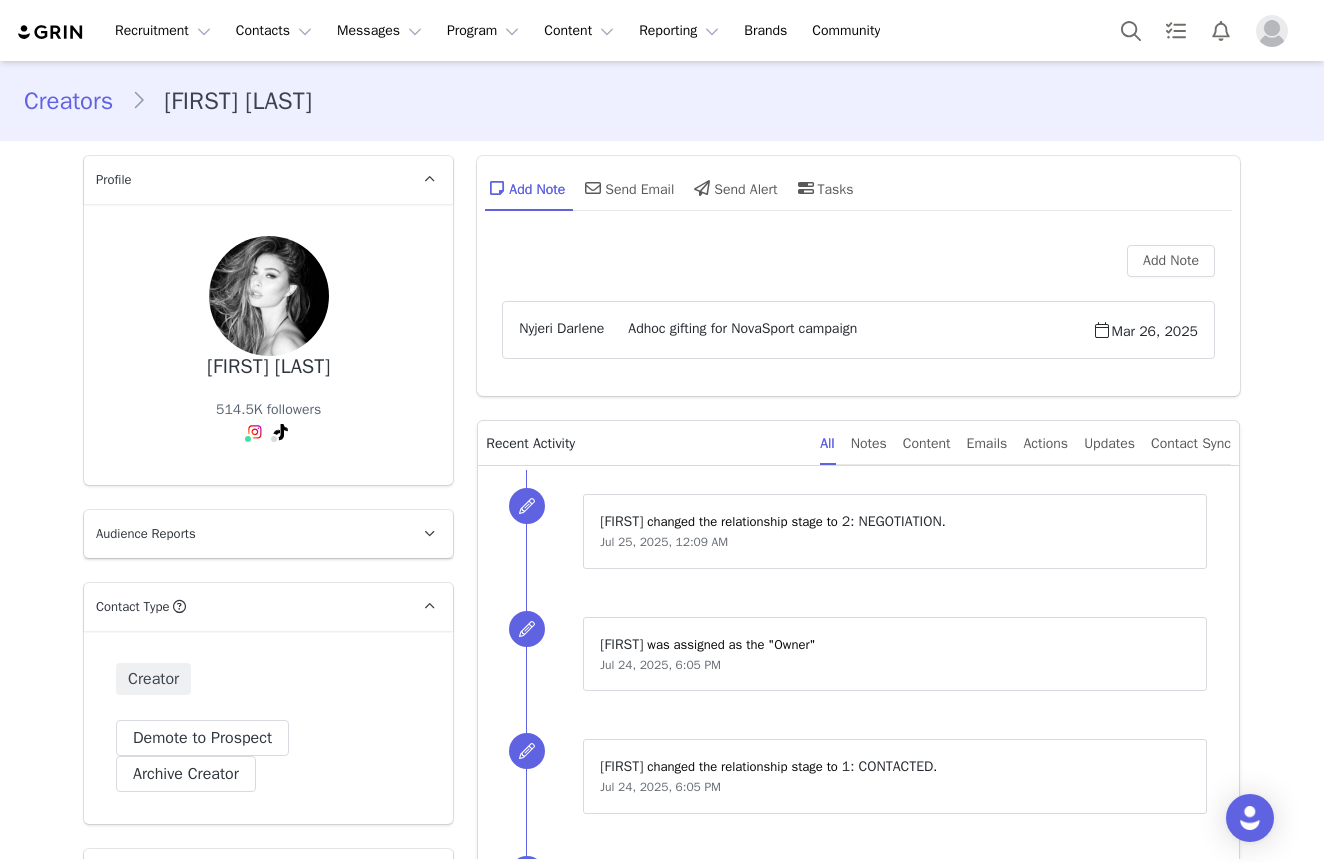 scroll, scrollTop: 0, scrollLeft: 0, axis: both 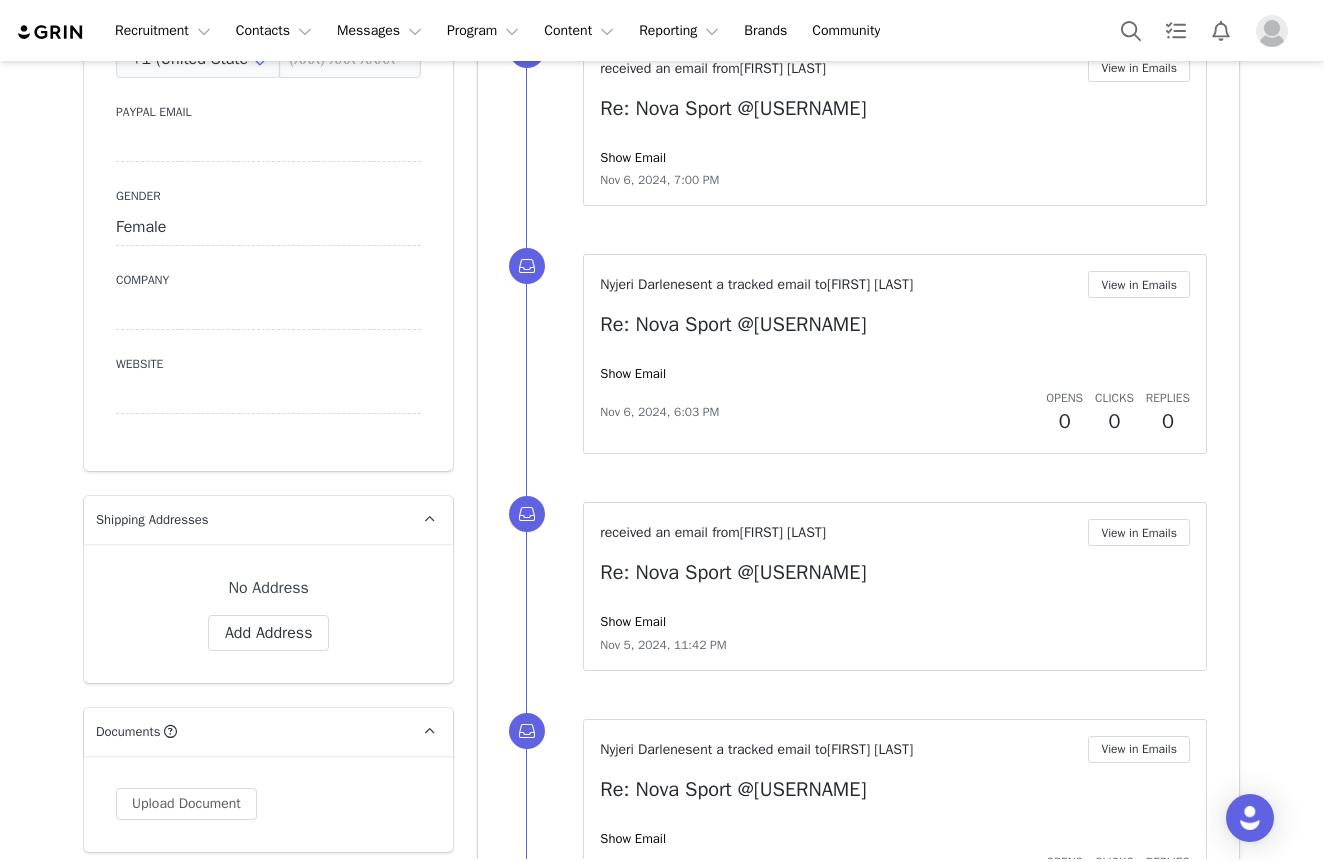 drag, startPoint x: 88, startPoint y: 644, endPoint x: 88, endPoint y: 612, distance: 32 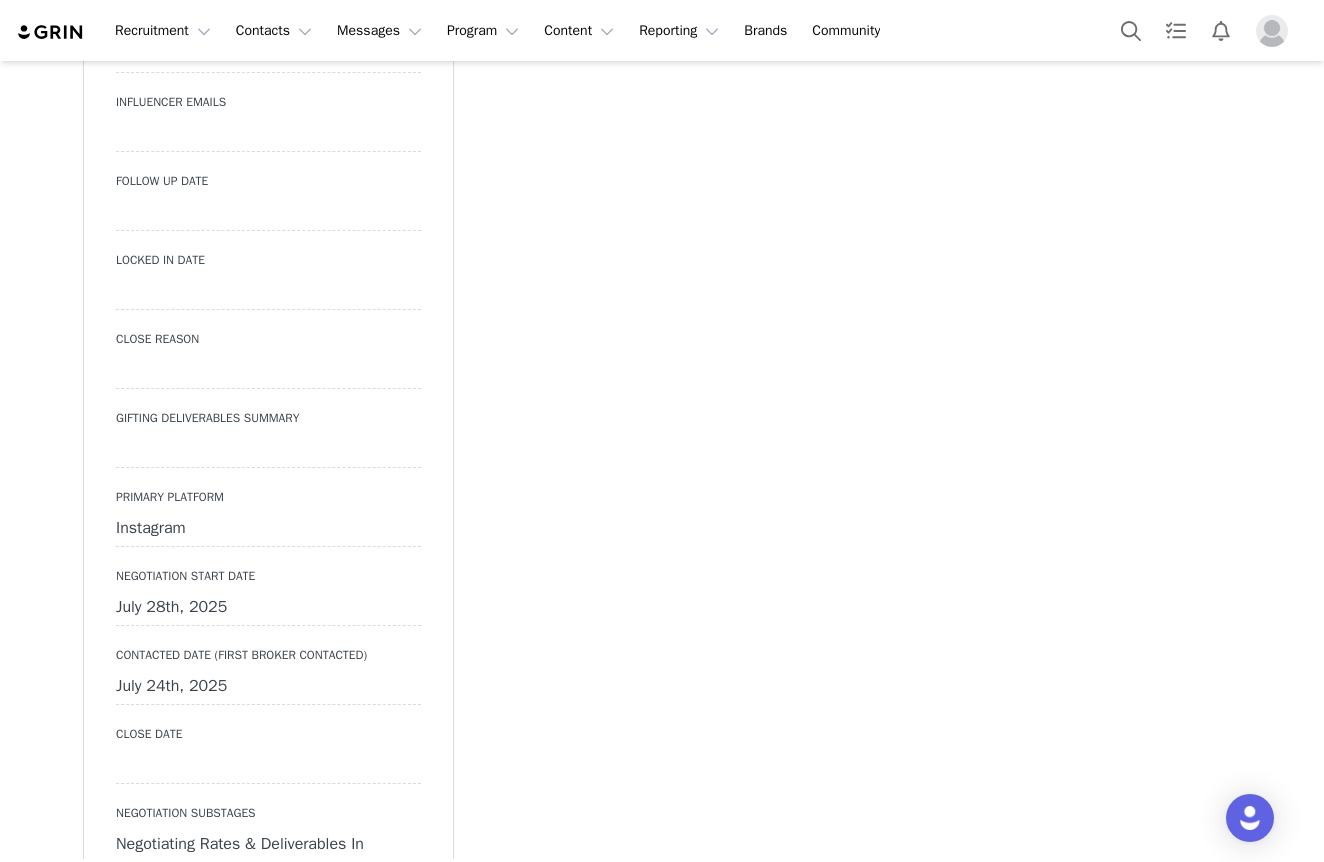 scroll, scrollTop: 3090, scrollLeft: 0, axis: vertical 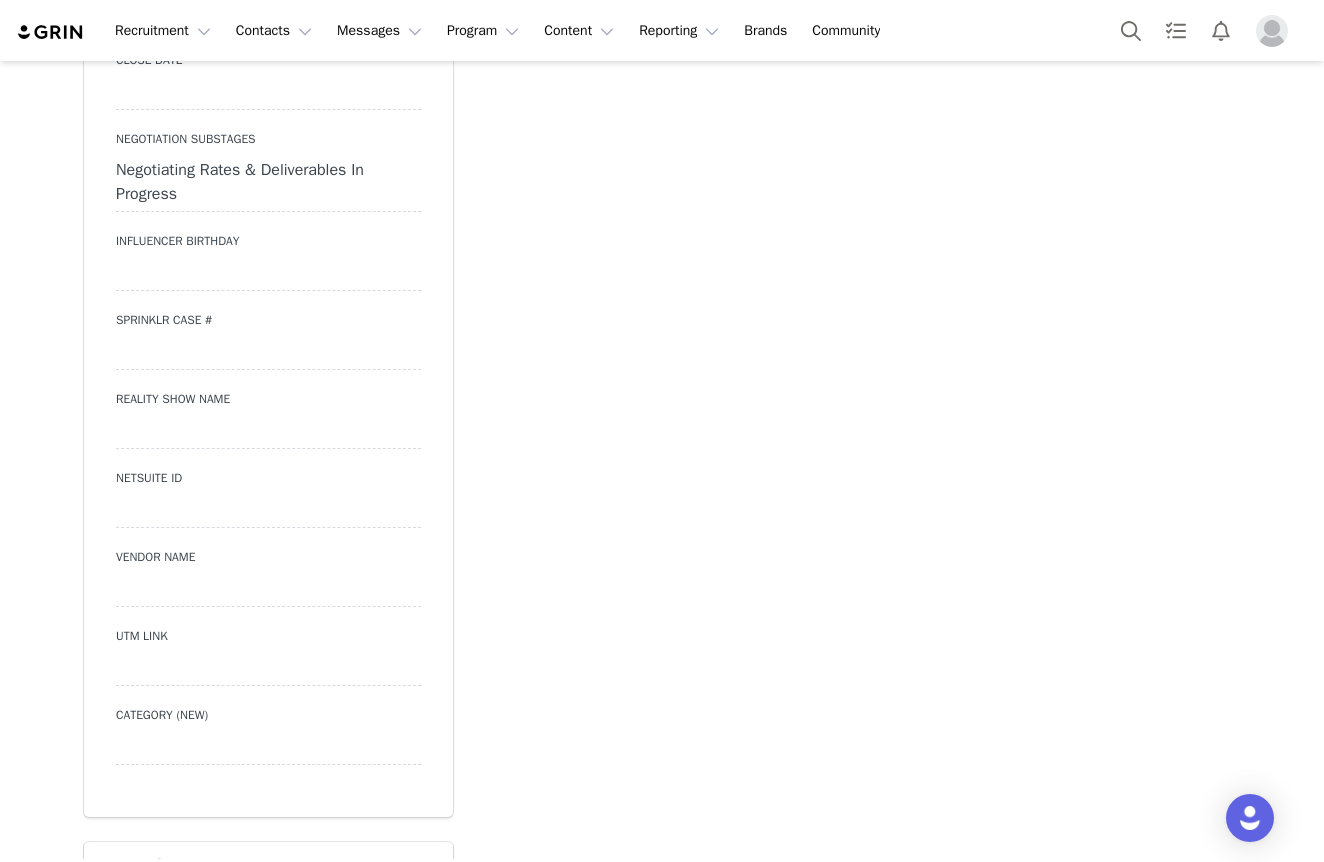 click on "Creators Taylor Morland Profile  Taylor Morland      514.5K followers  Audience Reports  Request a detailed report of this creator's audience demographics and content performance for each social channel. Limit 100 reports per month.  25 / 400 reports used this month  Instagram          View Report  TikTok          Request Report Contact Type  Contact type can be Creator, Prospect, Application, or Manager.   Creator  Demote this Creator? This will remove all accepted proposals attached to this creator.  Yes, demote  Demote to Prospect Archive this Creator? Important:  marking a creator as "Archived" will stop conversion and content tracking. Previous conversions and content will still be available for reporting purposes. Are you sure you want to continue?   Yes, archive  Archive Creator Contact Information  First Name  Taylor  Last Name  Morland Email Address ltmorland@icloud.com  Phone Number  +1 (United States) +93 (Afghanistan) +358 (Aland Islands) +355 (Albania) +213 (Algeria) +376 (Andorra) +244 (Angola)" at bounding box center [662, 304] 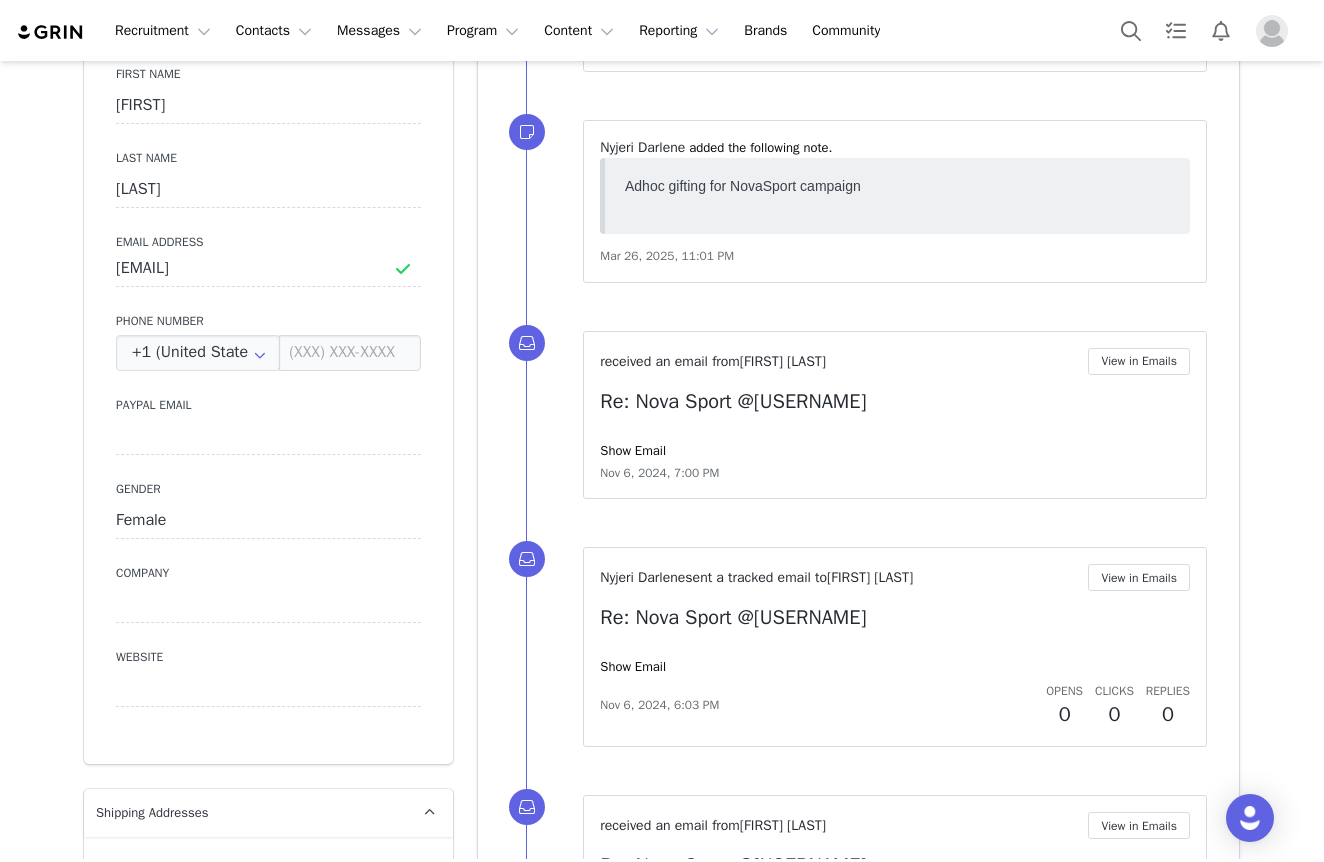 scroll, scrollTop: 0, scrollLeft: 0, axis: both 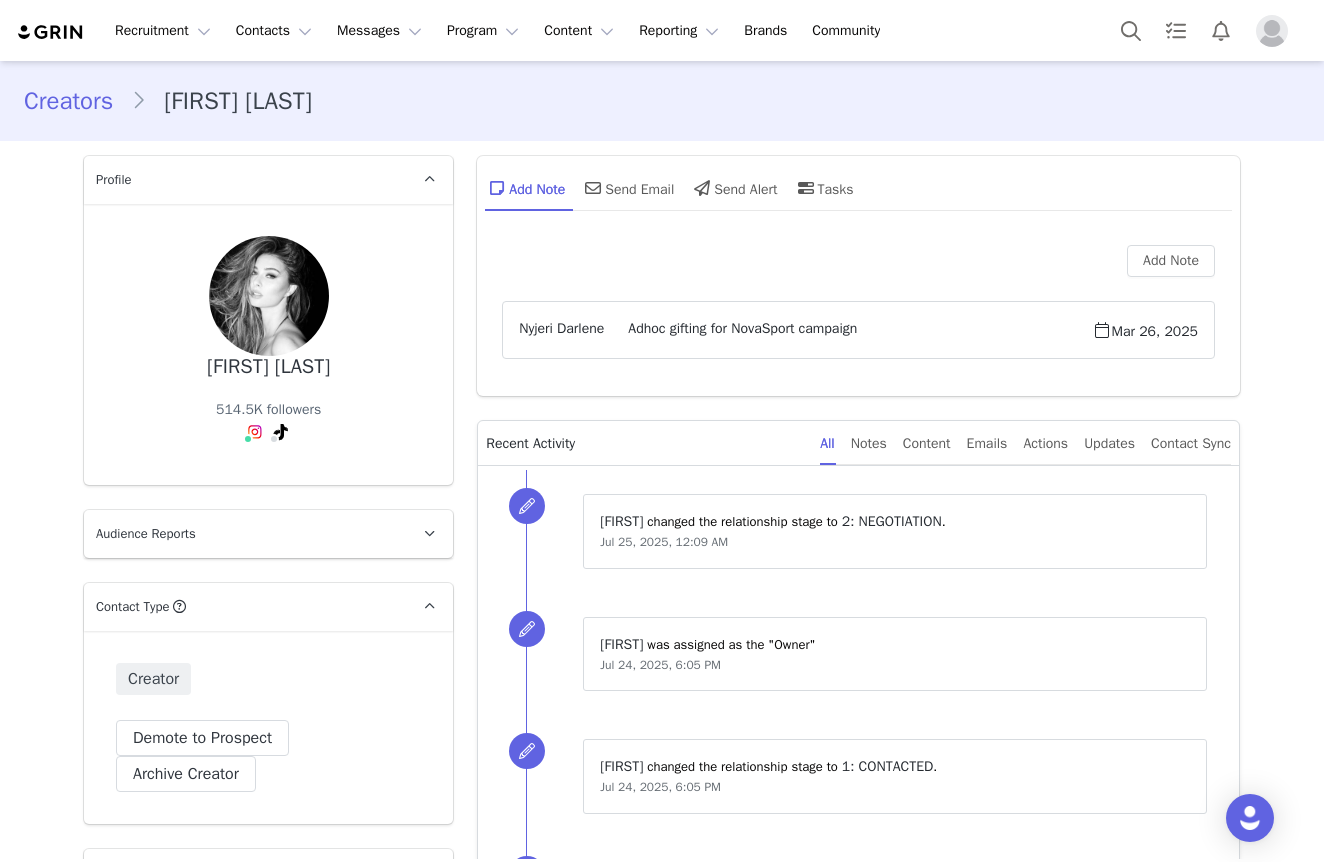 click on "Audience Reports" at bounding box center [146, 534] 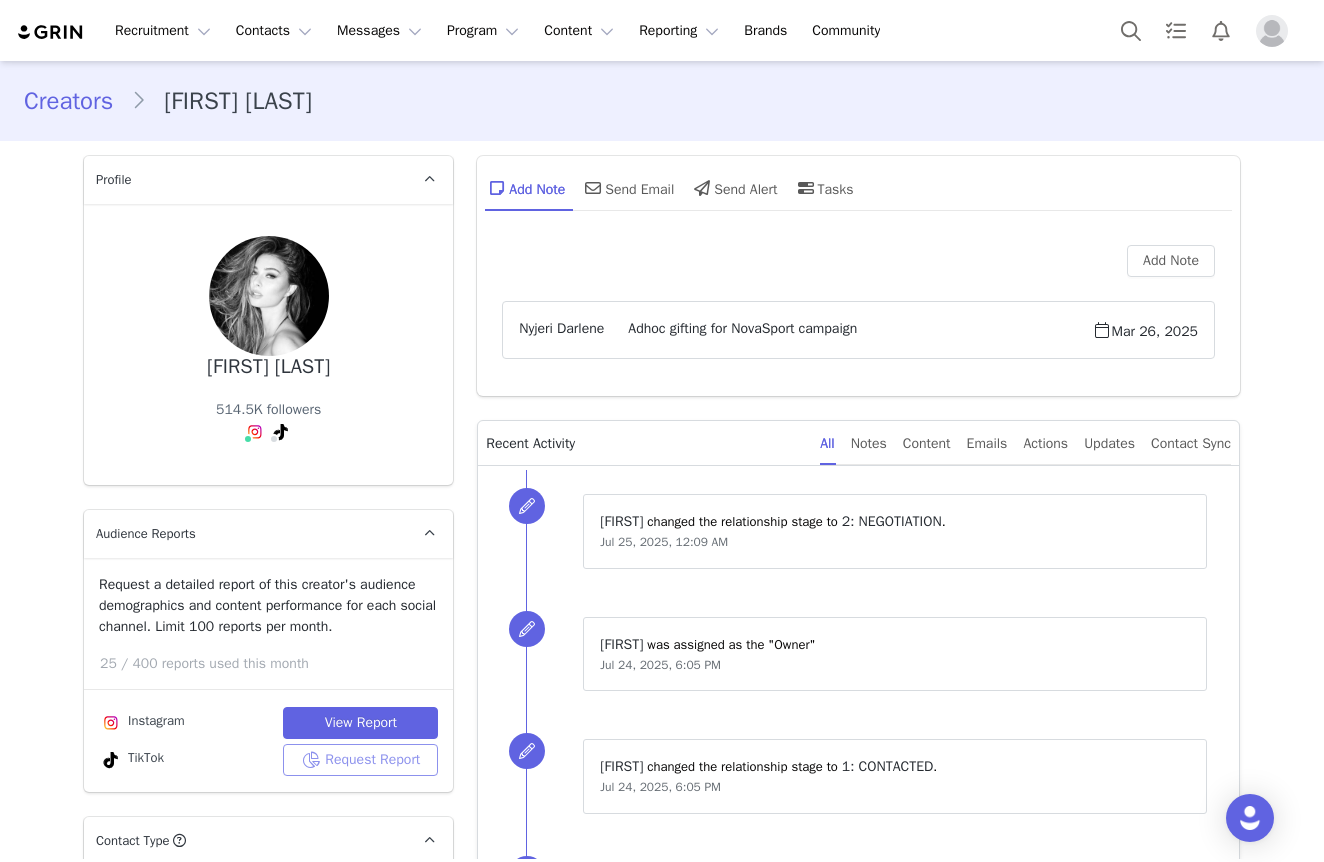 click on "Request Report" at bounding box center (360, 760) 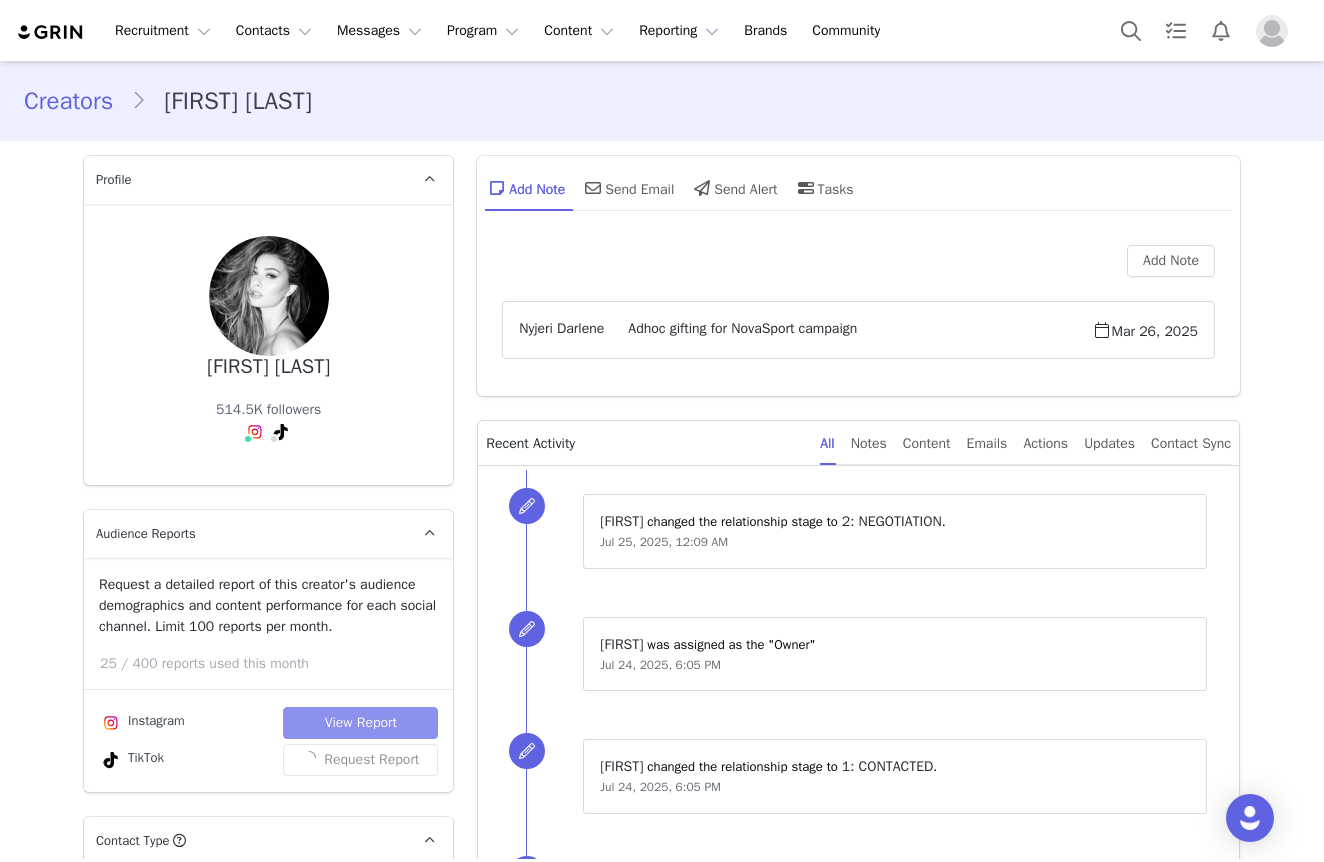 click on "View Report" at bounding box center [360, 723] 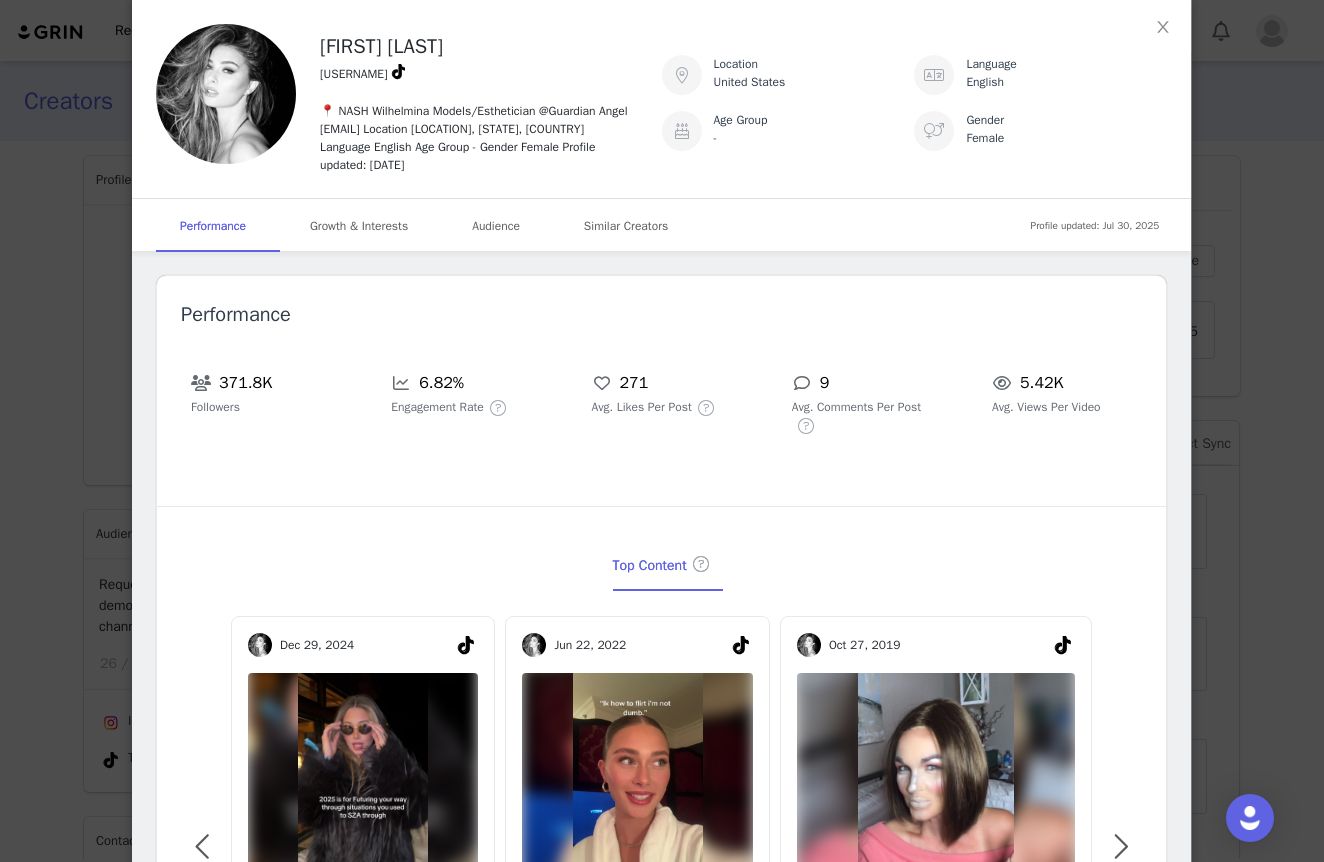 scroll, scrollTop: 2320, scrollLeft: 0, axis: vertical 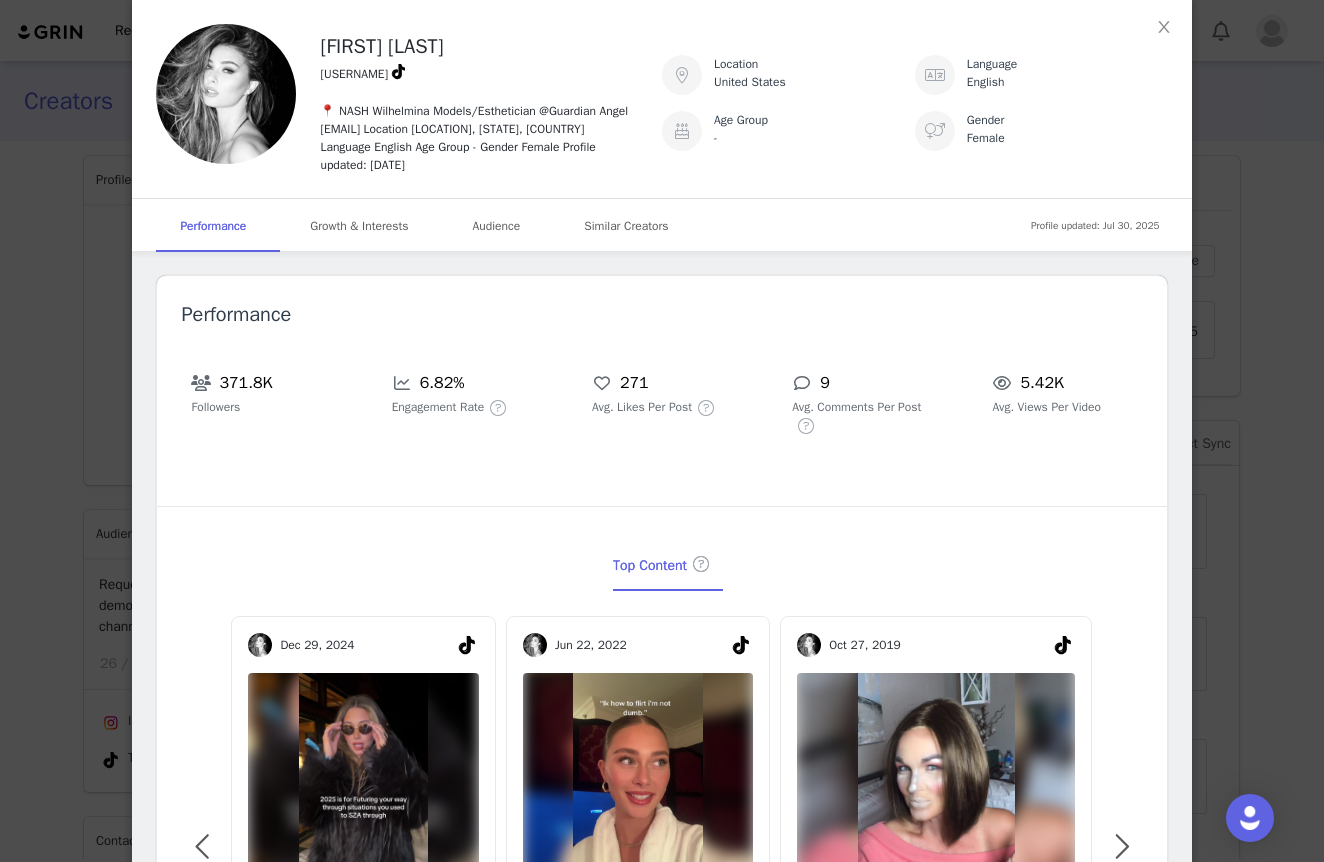 click on "Taylor Morland @taylor.morland 📍 NASH
Wilhelmina Models/Esthetician
@Guardian Angel
adam.hays@wilhelmina.com Location United States Language English Age Group - Gender Female Profile updated: Jul 30, 2025 Performance Growth & Interests Audience Similar Creators Performance     371.8K Followers     6.82% Engagement Rate     271 Avg. Likes Per Post     9 Avg. Comments Per Post     5.42K Avg. Views Per Video  Top Content  Nov 11, 2024 Michele is obsessed @BFFs Pod 🤏🏼 🚶🏼‍♂️     79.5K     330 Dec 29, 2024     485.5K     1K Jun 22, 2022 i’m sorry that’s my bad#flirt#fyp     378.9K     986 Oct 27, 2019 I turned my mom into a #britishgal #fyp#foryoupage#bestcostume#makemymomfamous     368.8K     912 Aug 15, 2022 …😳 no thank you.#foryoupage#fyp     214.9K     1.23K Mar 01, 2023 something in the water ig 🤷‍♀️ #CapCut #fypシ゚viral      205.8K     467 Jul 05, 2021 hi swim week❤️‍🔥 #miamiswimweek#foryou     162.6K     2.92K Jun 16, 2022     121K     260 Apr 01, 2025" at bounding box center (661, 1984) 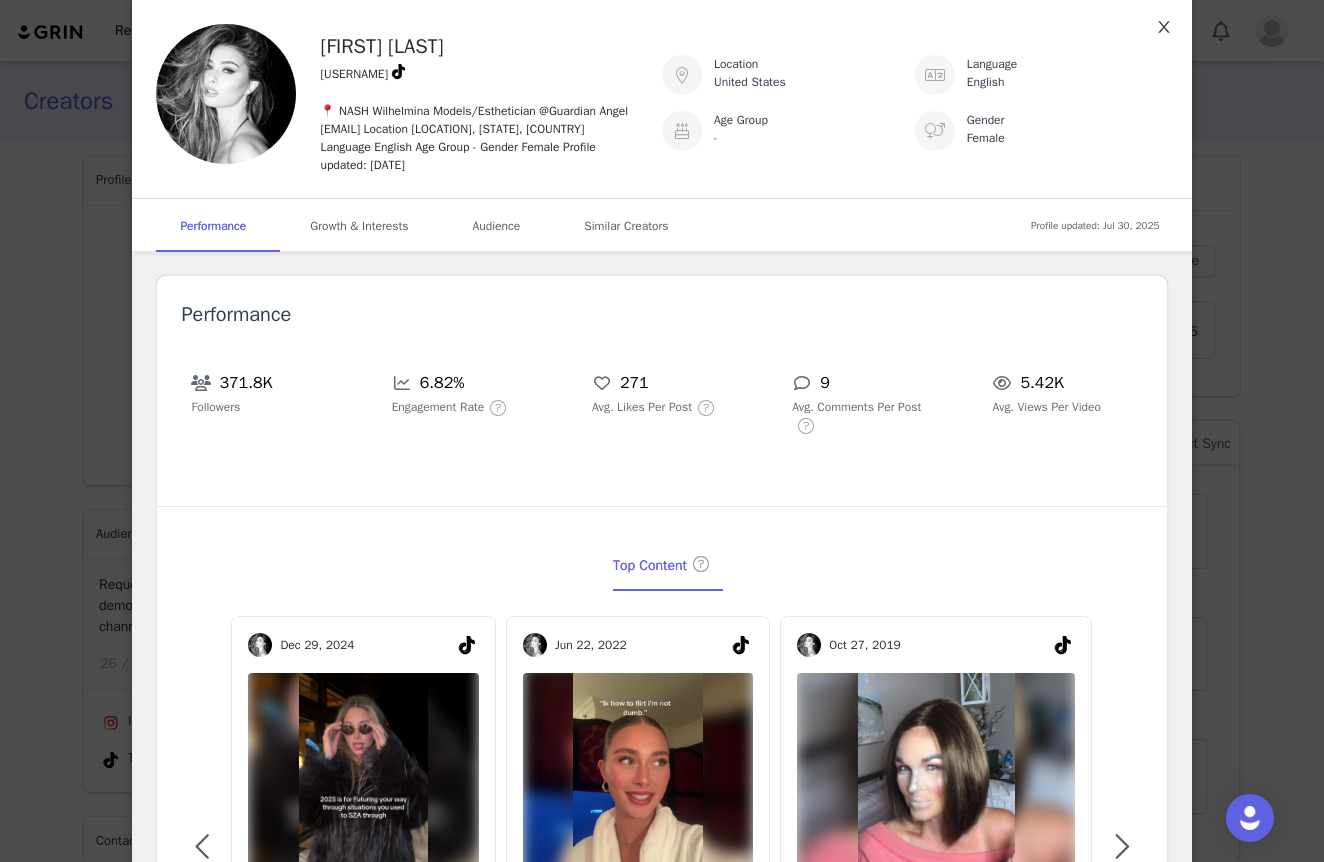 click 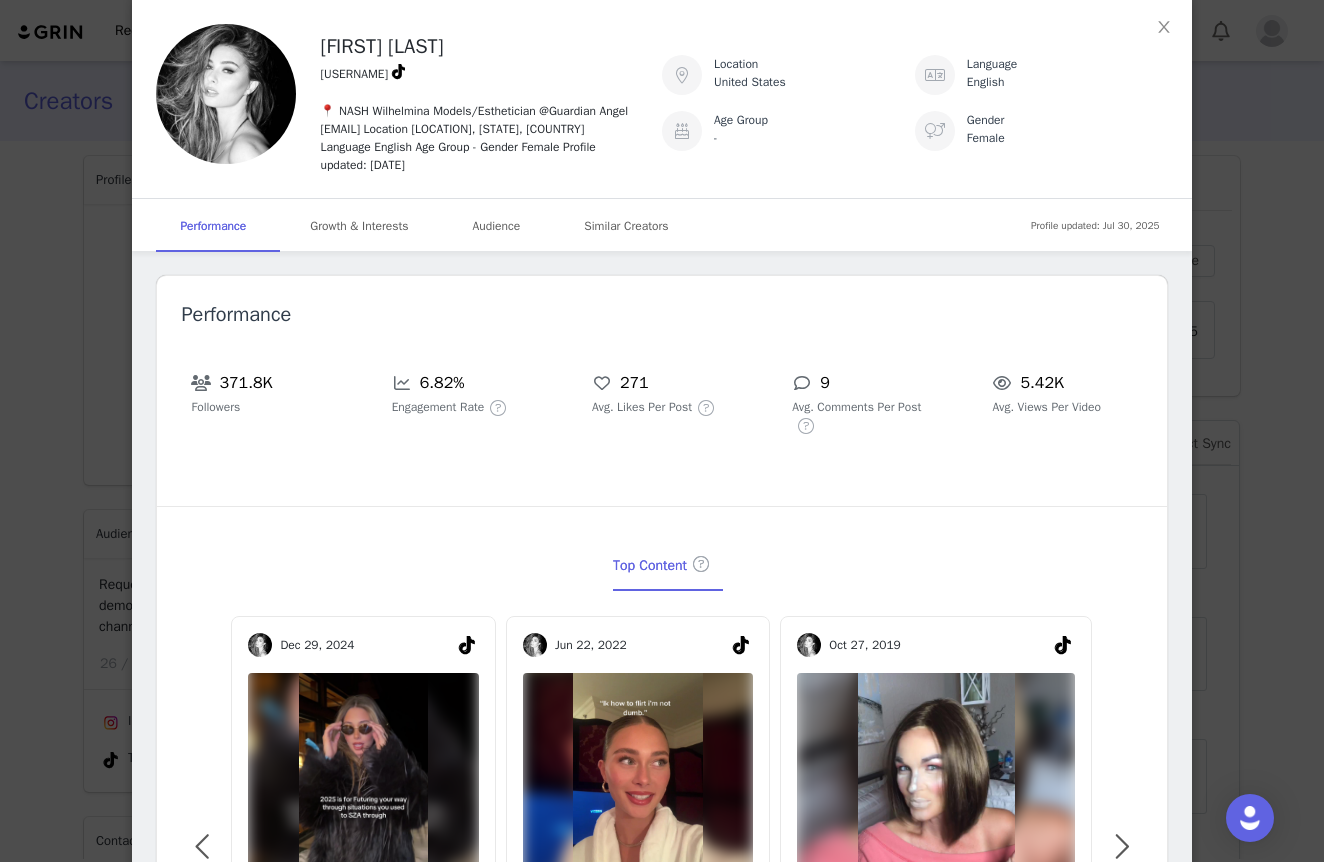 scroll, scrollTop: 0, scrollLeft: 0, axis: both 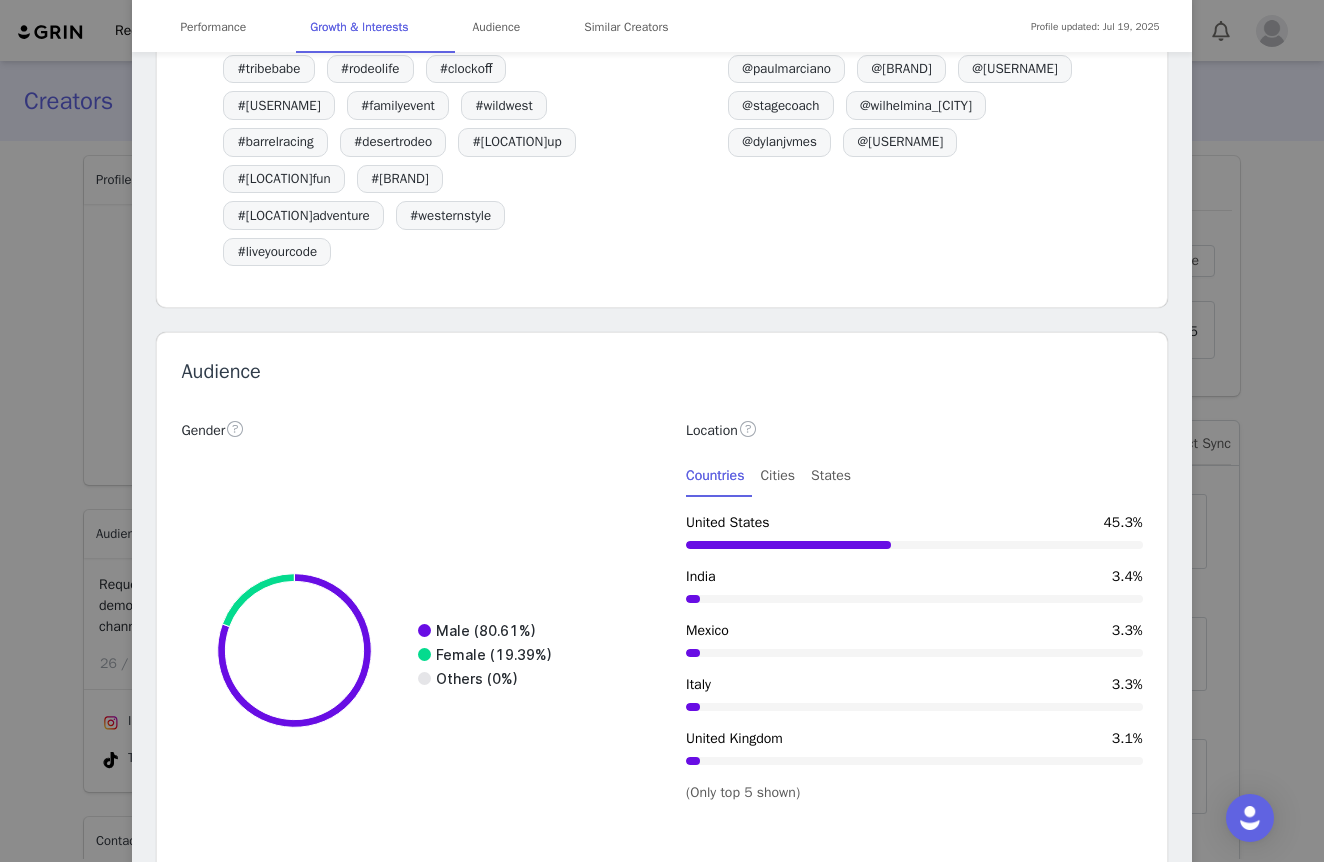 click on "Taylor Morland Verified @taylor.morland Nash/ LA
@wilhelminalosangeles 🧸 @wilhelmina.miami
@theguardianmgmt
💌 adam.hays@wilhelmina.com
111@theguardianmgmt.com
tiktok- @ taylor.morland Location Los Angeles, California, United States Language English Age Group 25-34 Gender Female Profile updated: Jul 19, 2025 Performance Growth & Interests Audience Similar Creators Performance     142.36K Followers - Engagement Rate - Sponsored Posts Performance - Average Likes Per Post     63 Average Comments Per Post - Average Views Per Video     26.47K Average Views Per Reel  Top Content   Sponsored Content  Jun 22, 2025 🍉🫐🍒🥥     --     329 Jun 14, 2025 📺 tune in     --     113 May 30, 2025 🍋 is the neutral of the summer @garageclothing #iweargarage     --     49 Jul 18, 2025 proof I leave my house     --     38 Jul 17, 2025 what the shirt says     --     24 Jul 06, 2025 somewhere in TX 📍     --     47 Jun 30, 2025 my summer uniform 🎀 @garageclothing #iweargarage#ad     --     66     --" at bounding box center (662, 431) 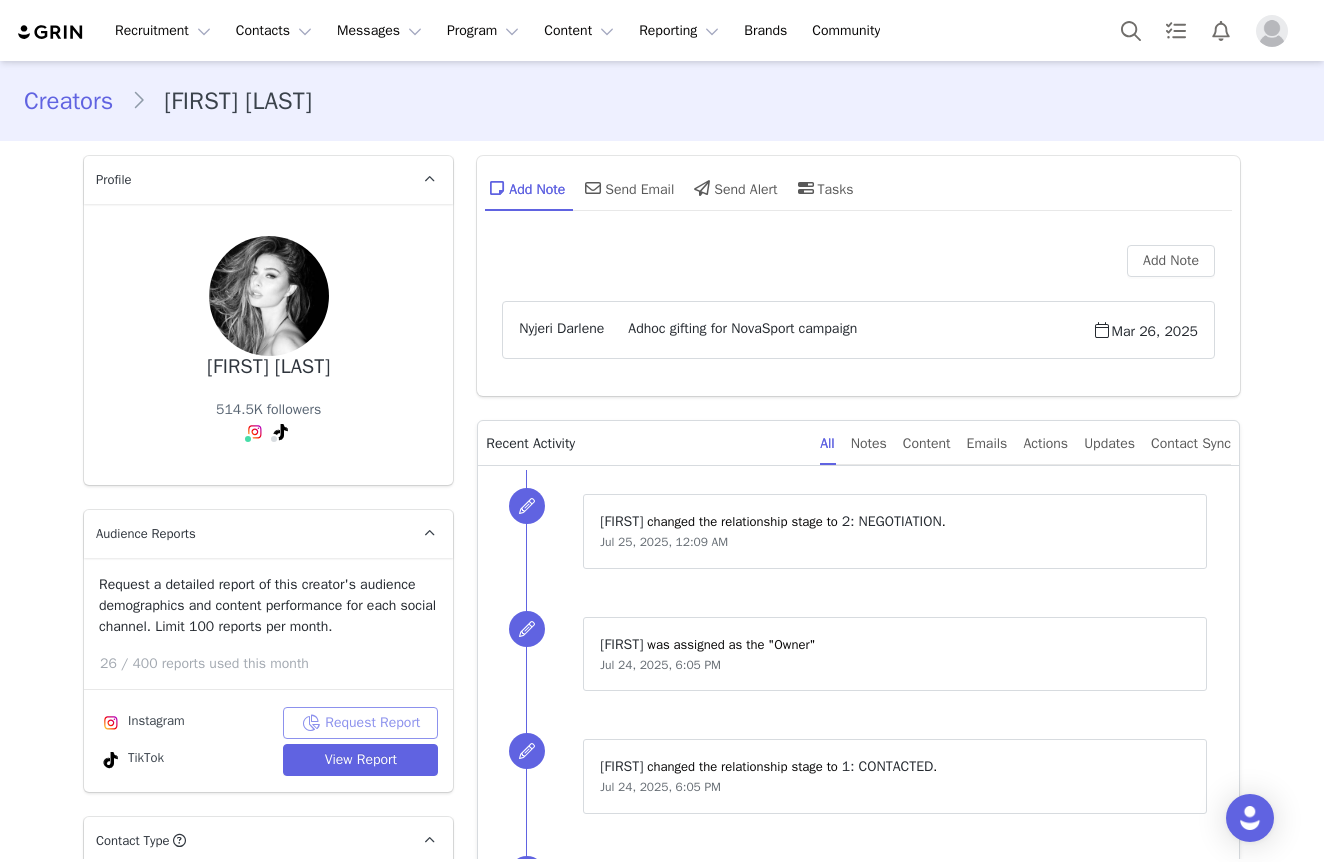 scroll, scrollTop: 0, scrollLeft: 0, axis: both 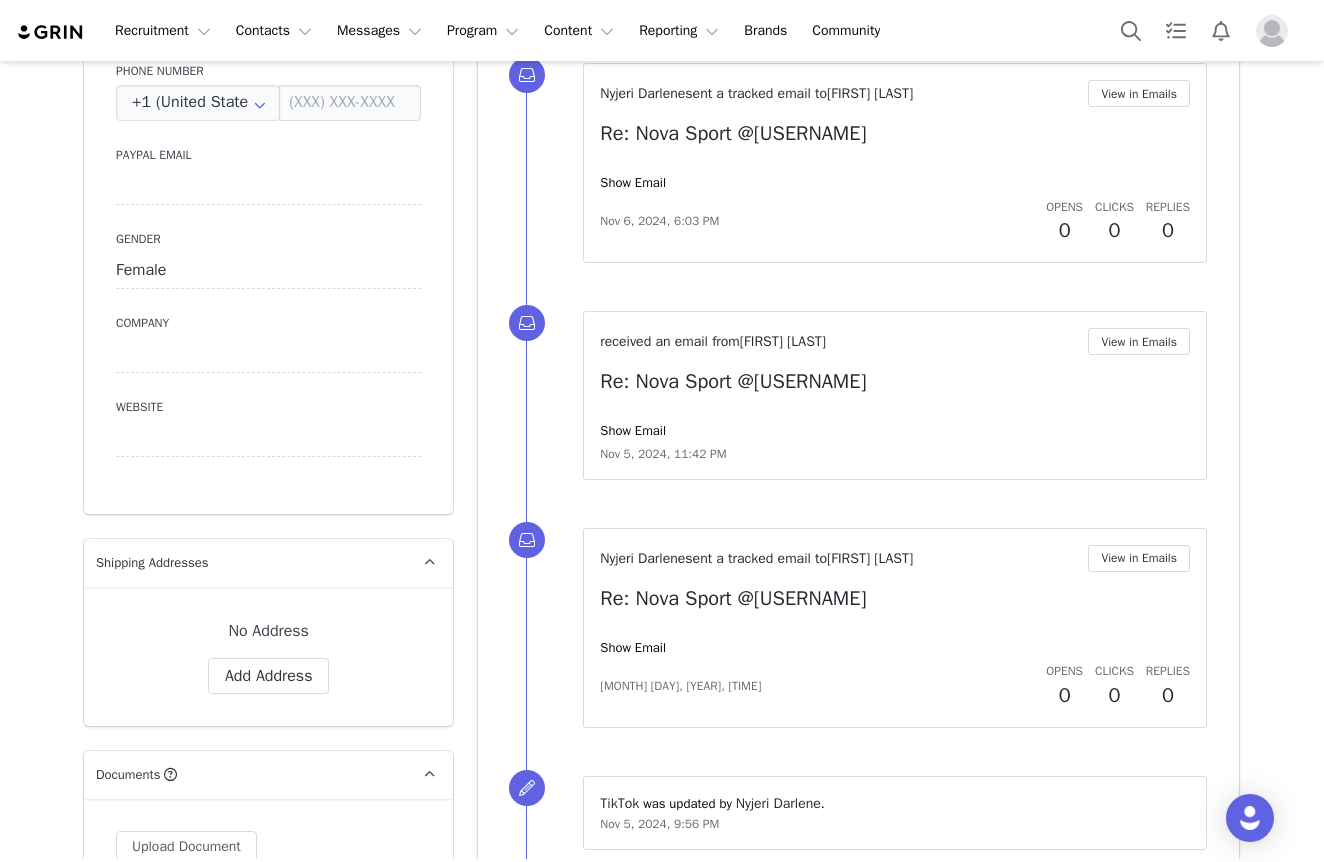 type 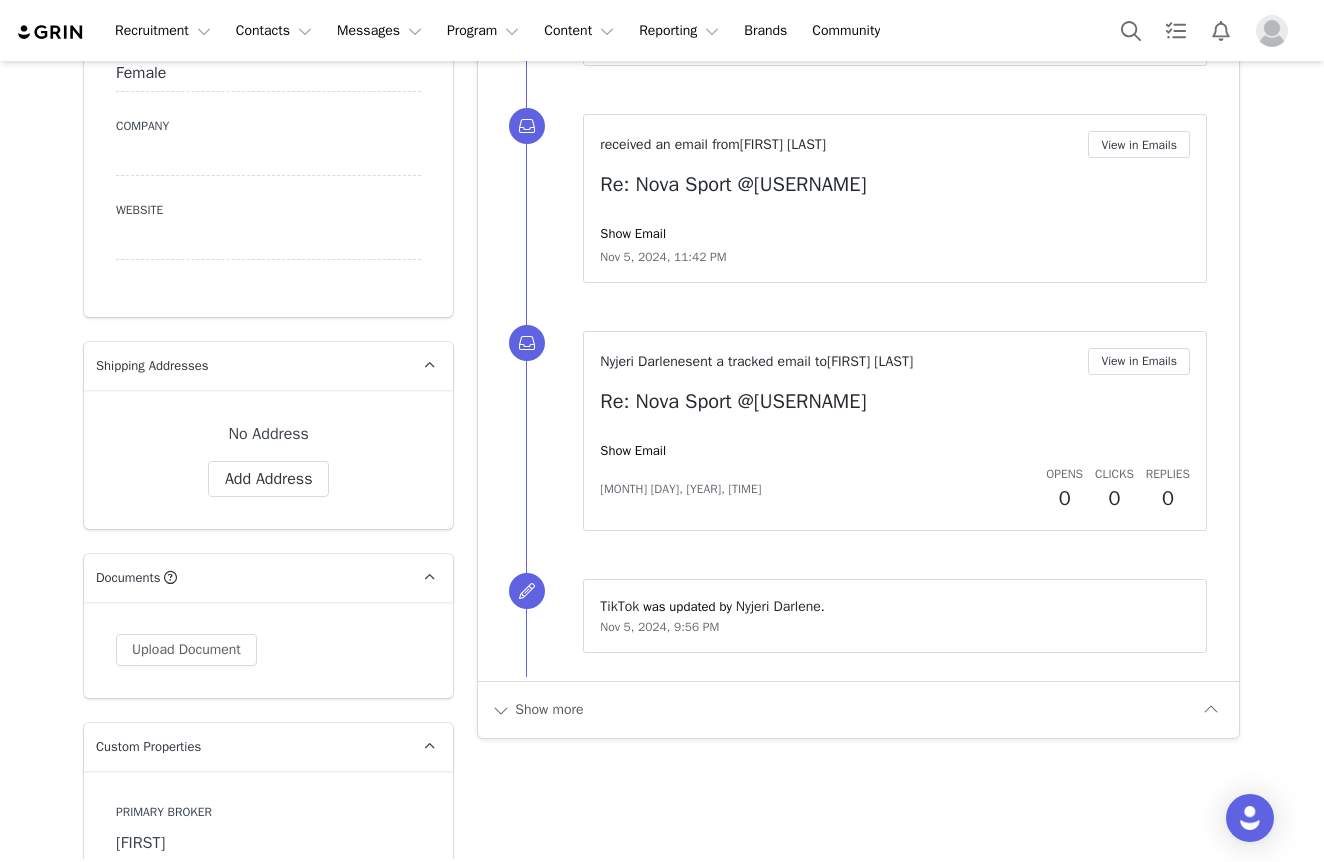 scroll, scrollTop: 208, scrollLeft: 0, axis: vertical 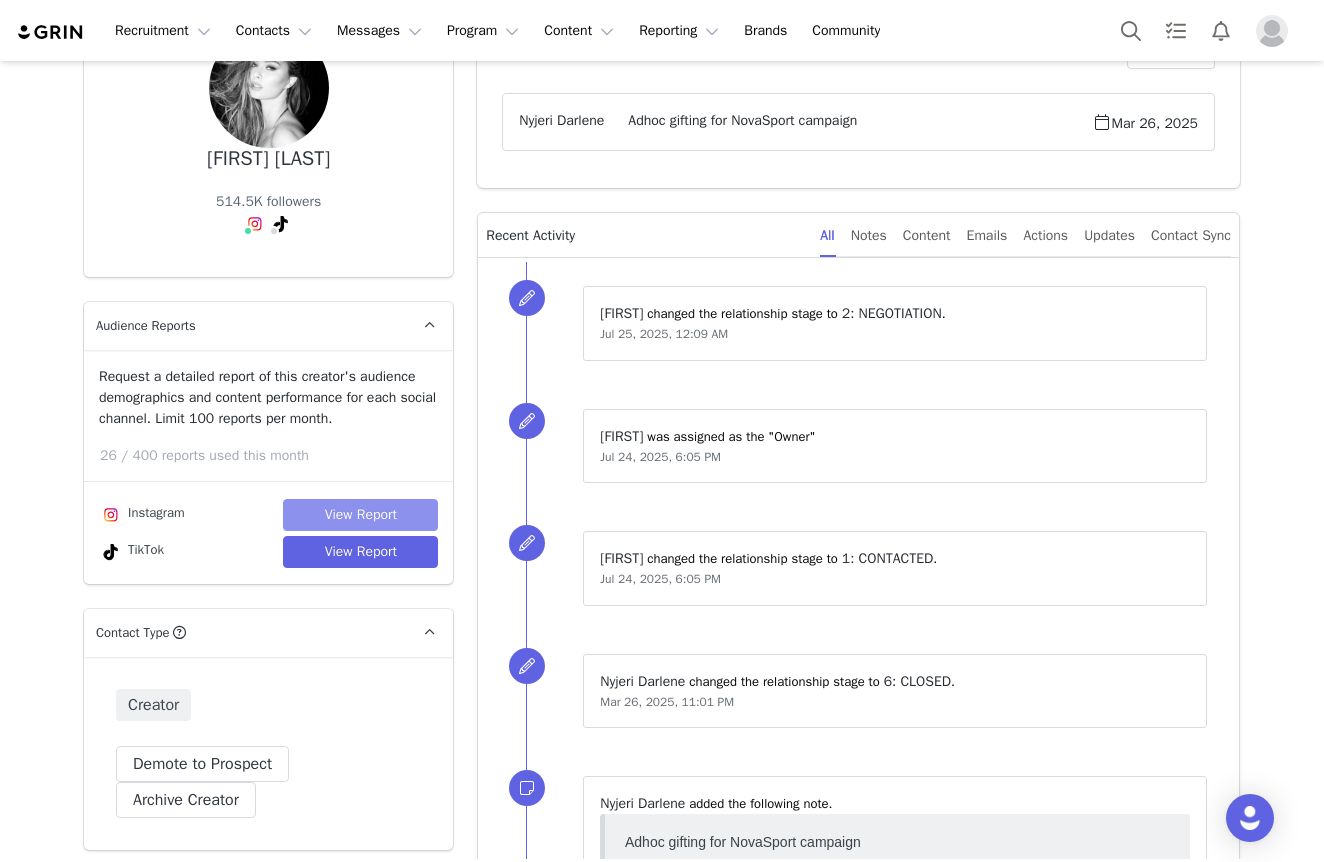 click on "View Report" at bounding box center (360, 515) 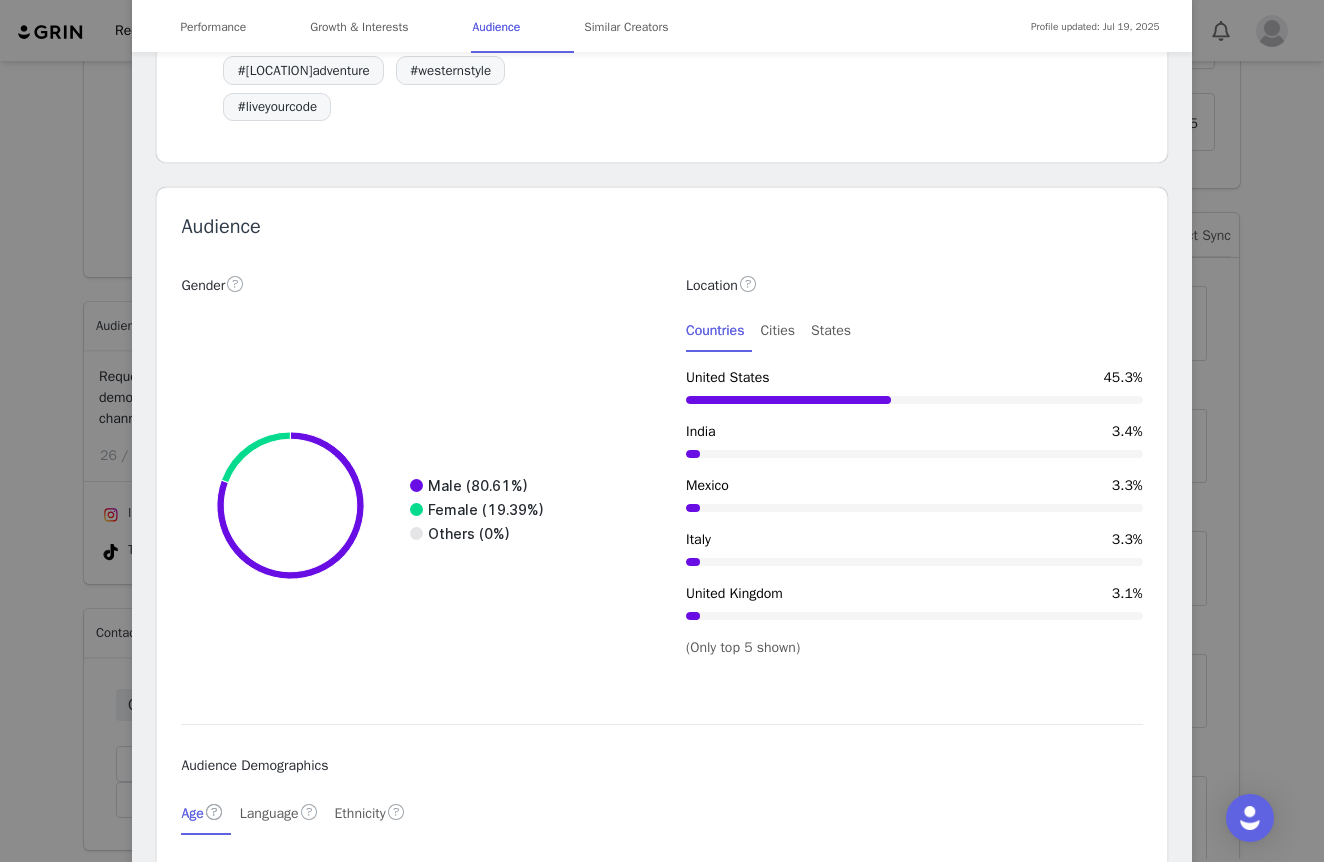 scroll, scrollTop: 2391, scrollLeft: 0, axis: vertical 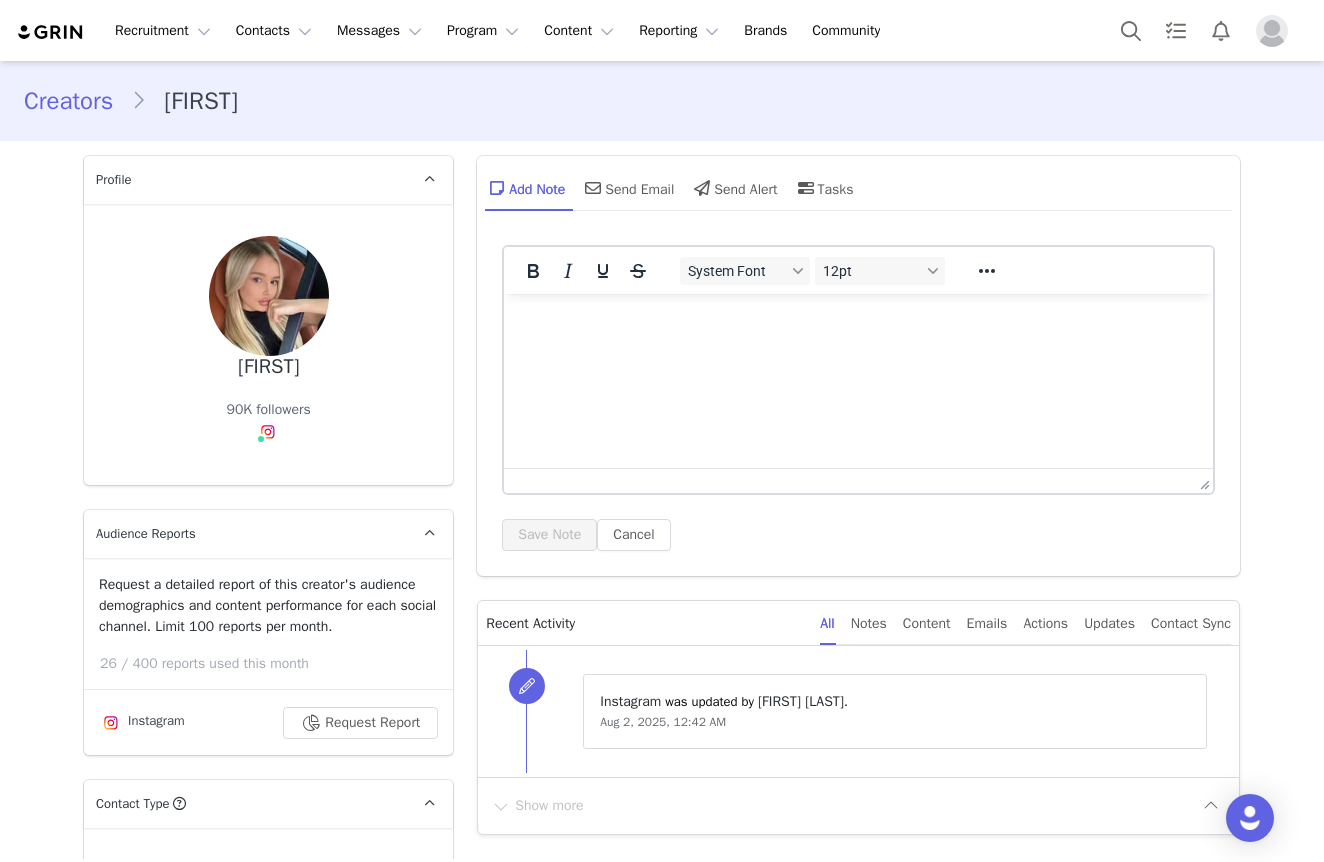 type on "+1 (United States)" 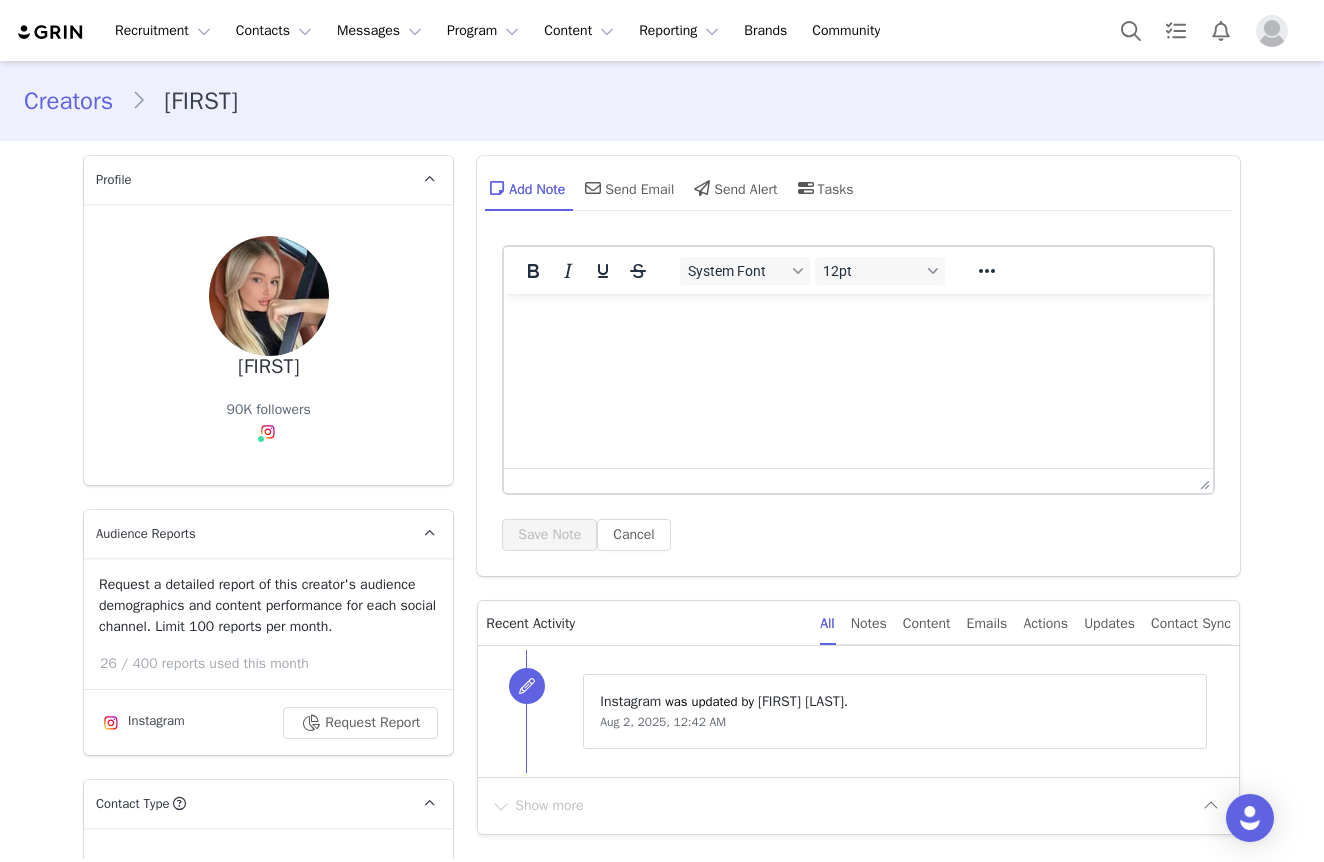 scroll, scrollTop: 0, scrollLeft: 0, axis: both 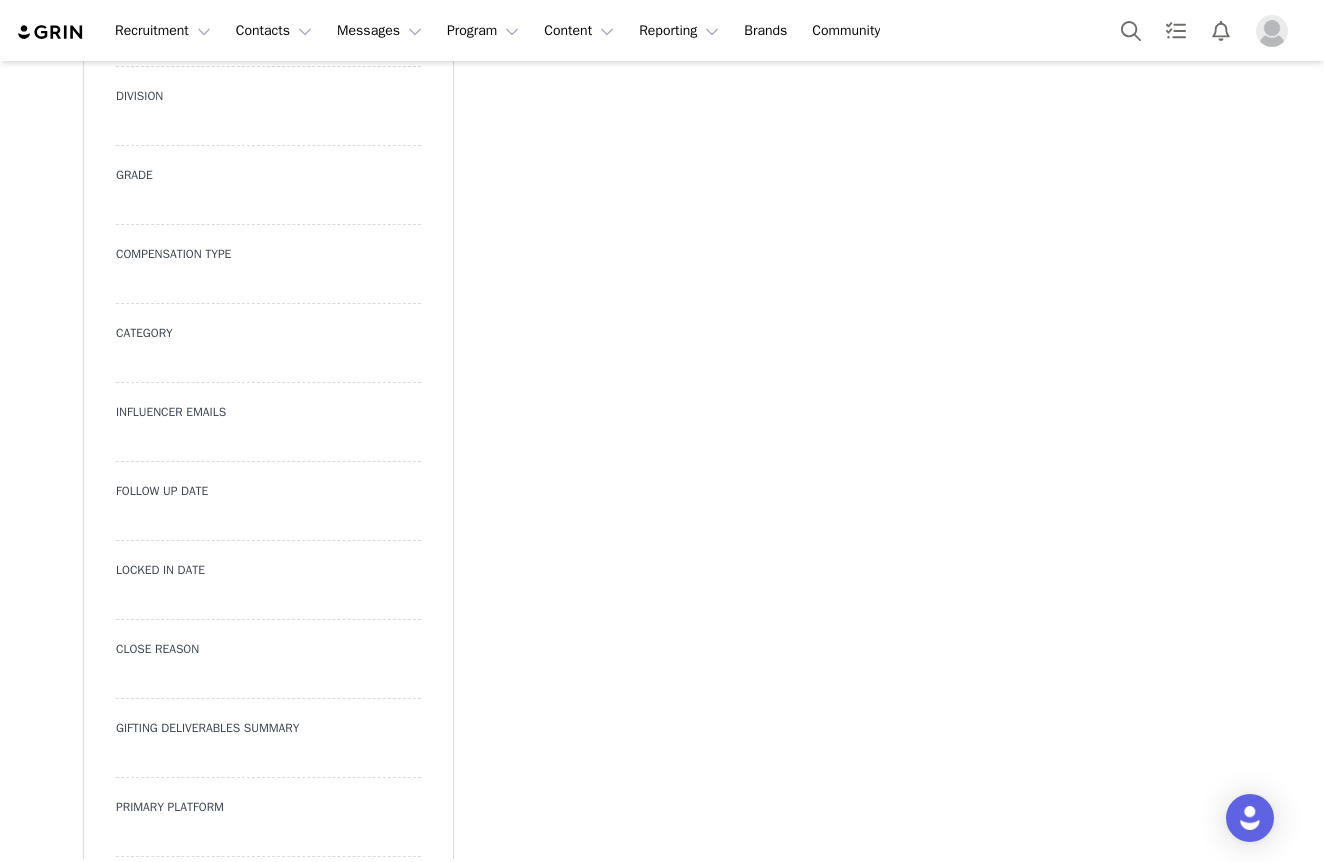 click at bounding box center (268, 286) 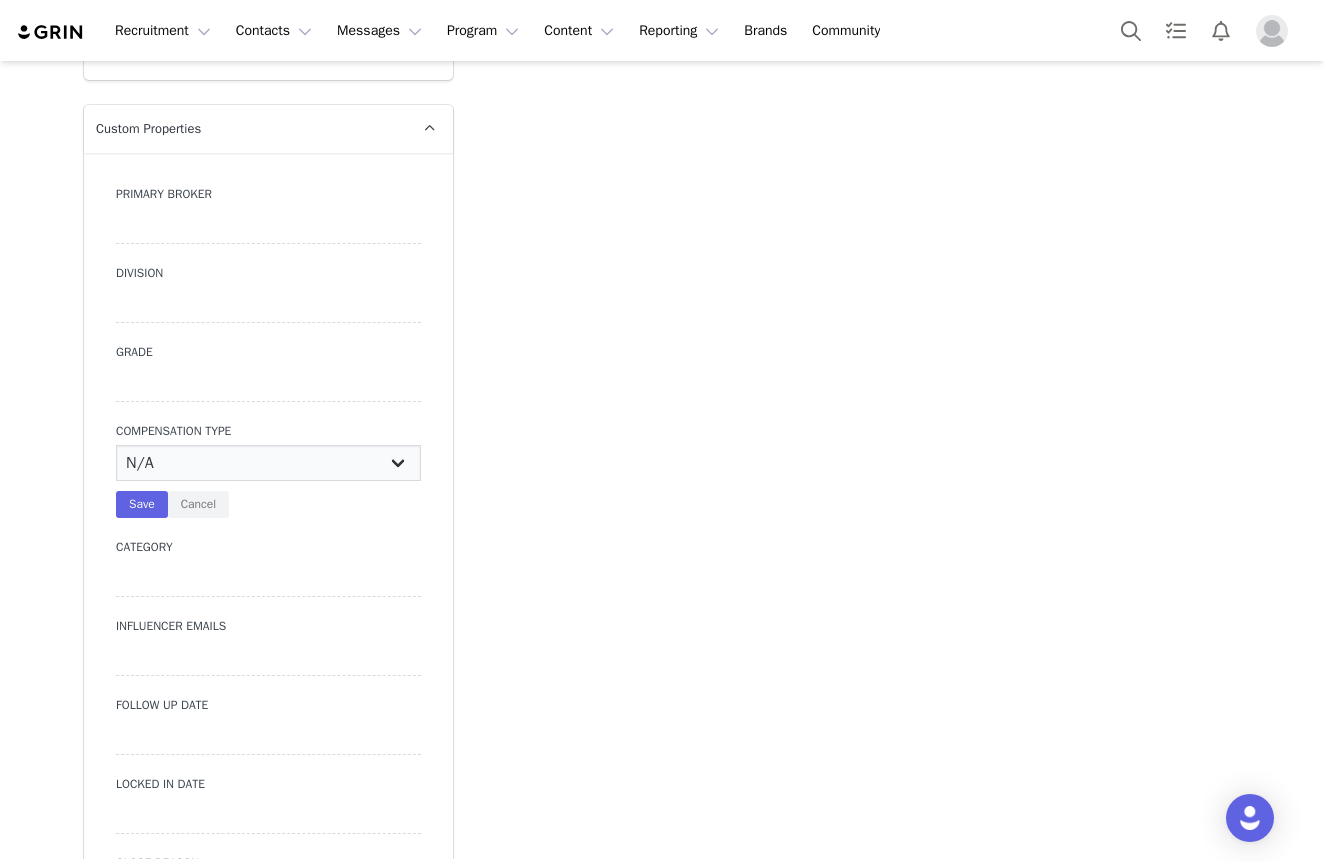 scroll, scrollTop: 2097, scrollLeft: 0, axis: vertical 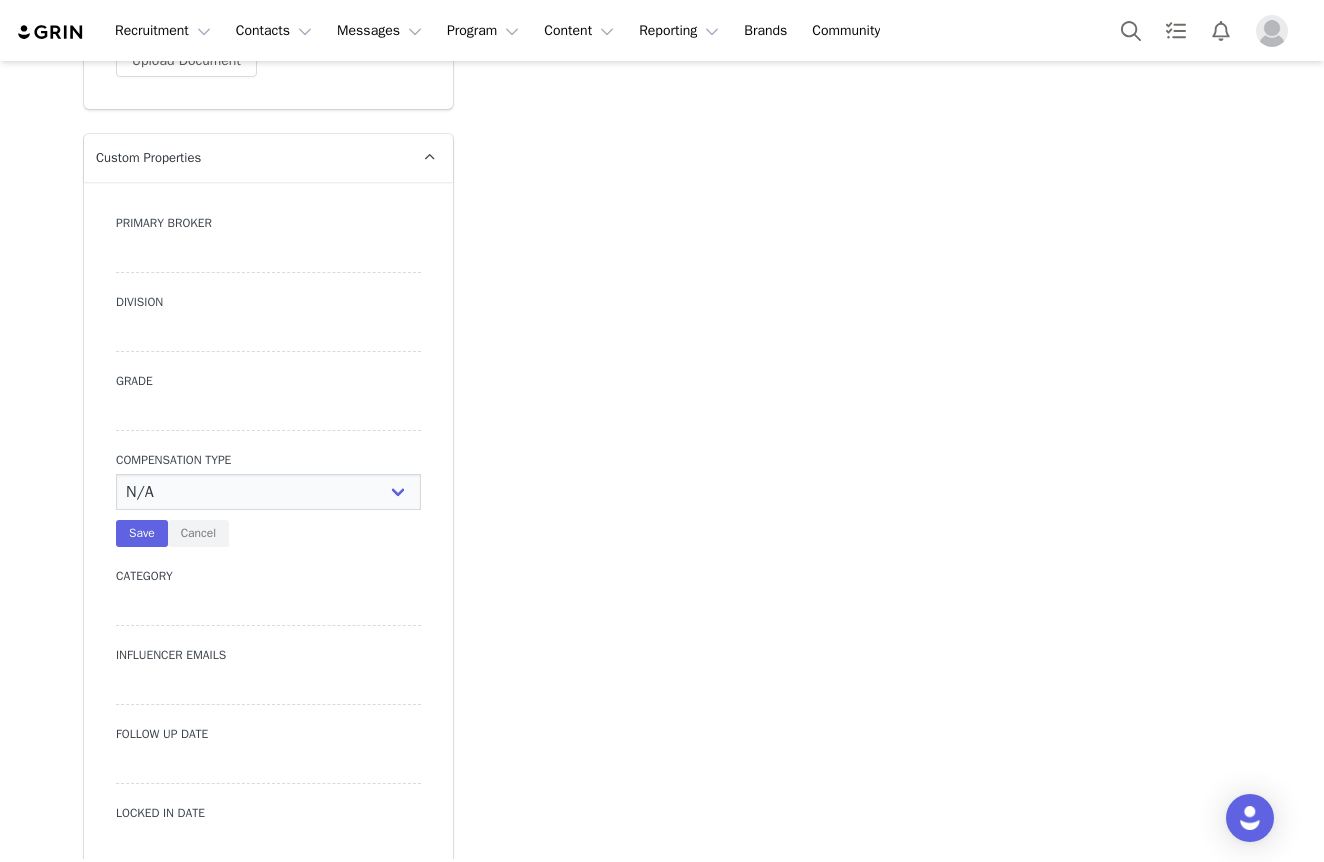 click at bounding box center (268, 255) 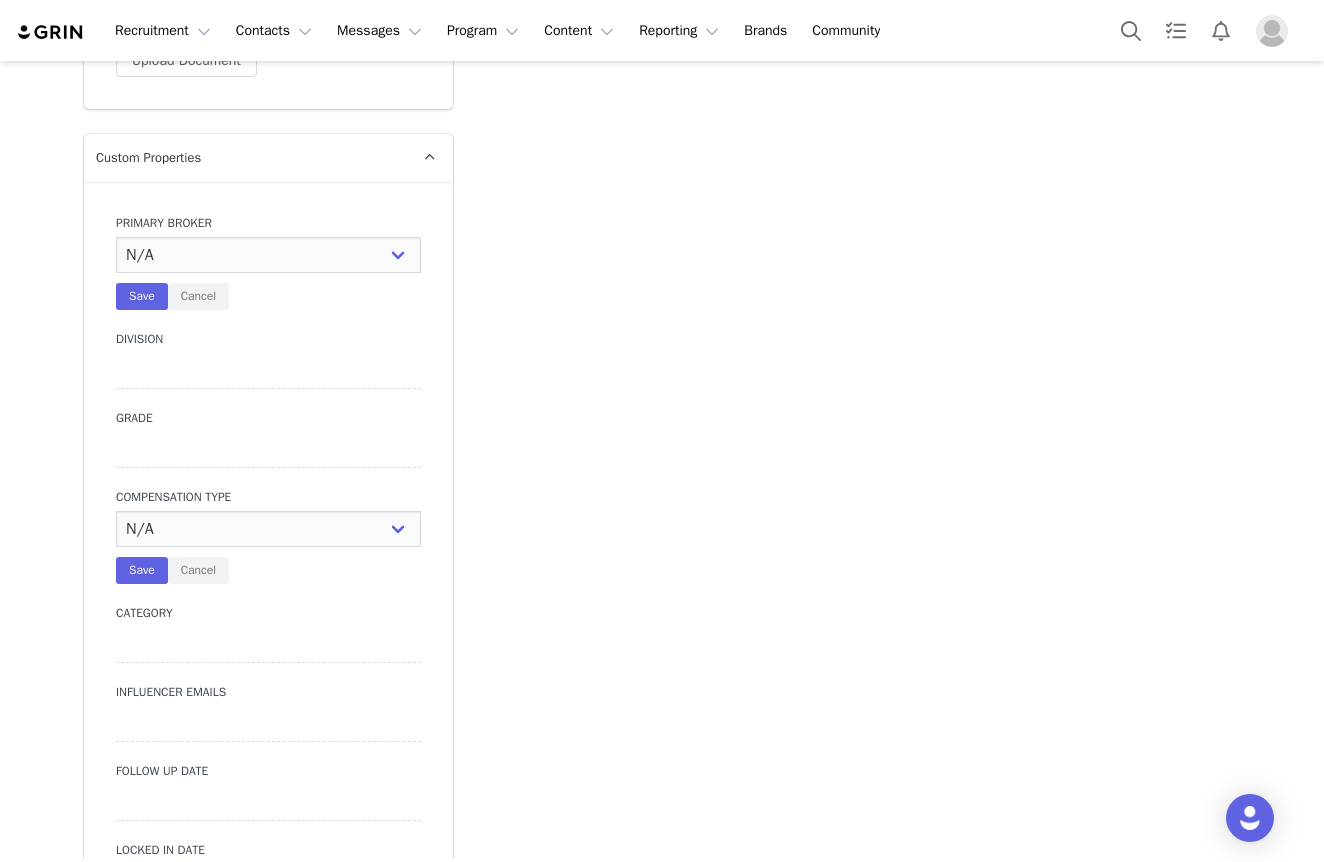 select on "Profile  [FIRST]       90K followers  Audience Reports  Request a detailed report of this creator's audience demographics and content performance for each social channel. Limit 100 reports per month.  26 / 400 reports used this month  Instagram          Request Report Contact Type  Contact type can be Creator, Prospect, Application, or Manager.   Creator  Demote this Creator? This will remove all accepted proposals attached to this creator.  Yes, demote  Demote to Prospect Archive this Creator? Important:  marking a creator as "Archived" will stop conversion and content tracking. Previous conversions and content will still be available for reporting purposes. Are you sure you want to continue?   Yes, archive  Archive Creator Contact Information  First Name  [FIRST]  Last Name  Email Address  Phone Number  +1 (United States) +93 (Afghanistan) +358 (Aland Islands) +355 (Albania) +213 (Algeria) +376 (Andorra) +244 (Angola) +1264 (Anguilla) +1268 (Antigua And Barbuda) +54 (Argentina) +374 (Armenia) +297 (Aruba)" 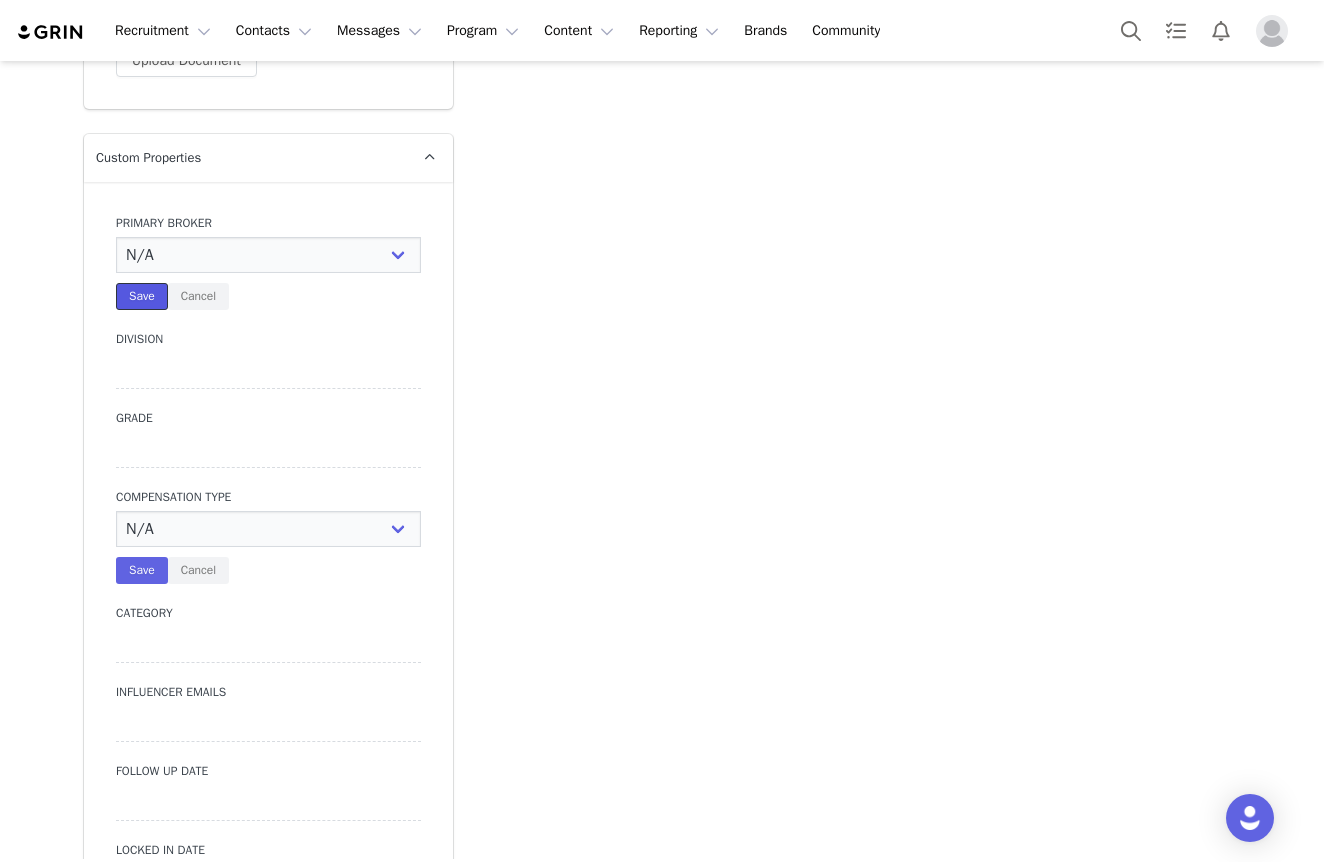 click on "Save" at bounding box center (142, 296) 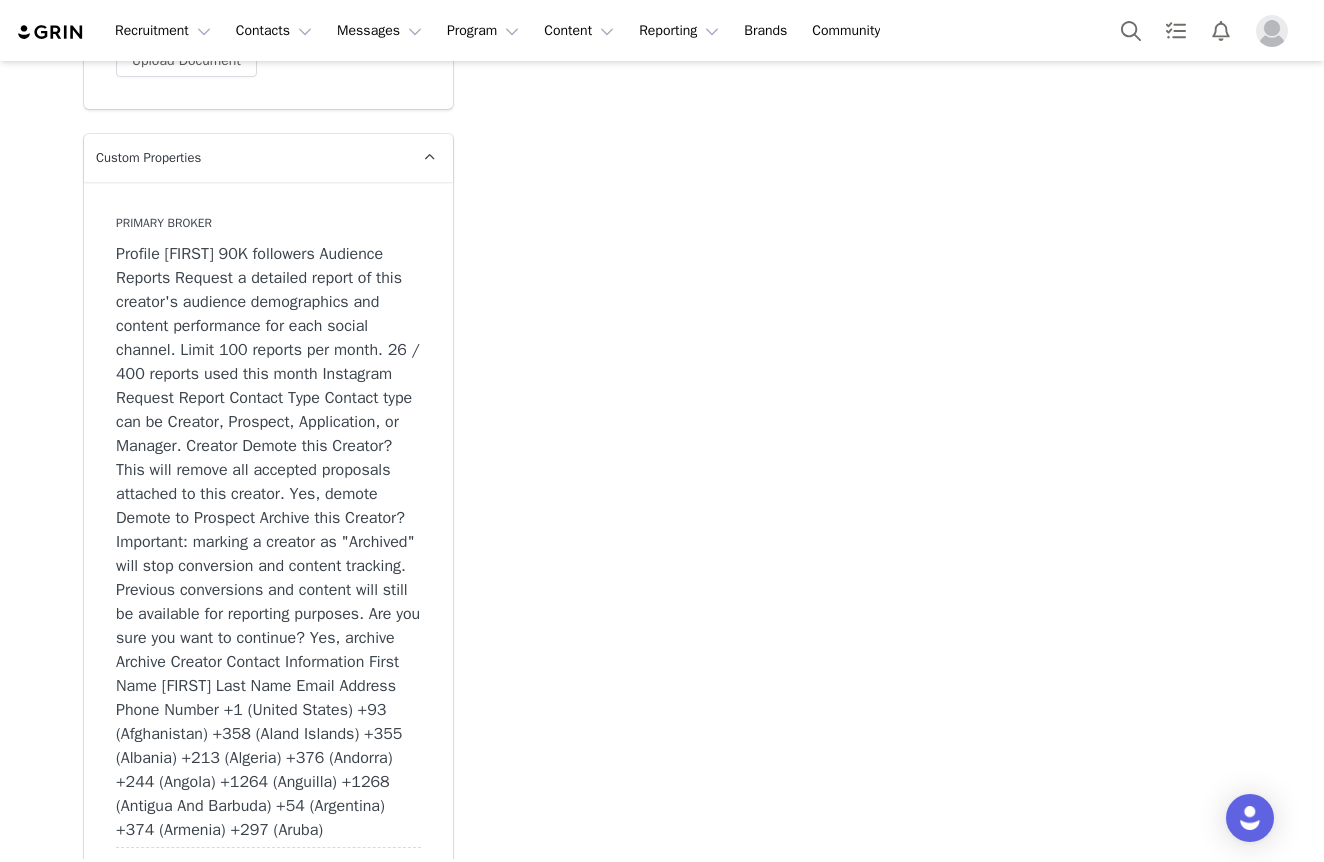 drag, startPoint x: 648, startPoint y: 344, endPoint x: 645, endPoint y: 331, distance: 13.341664 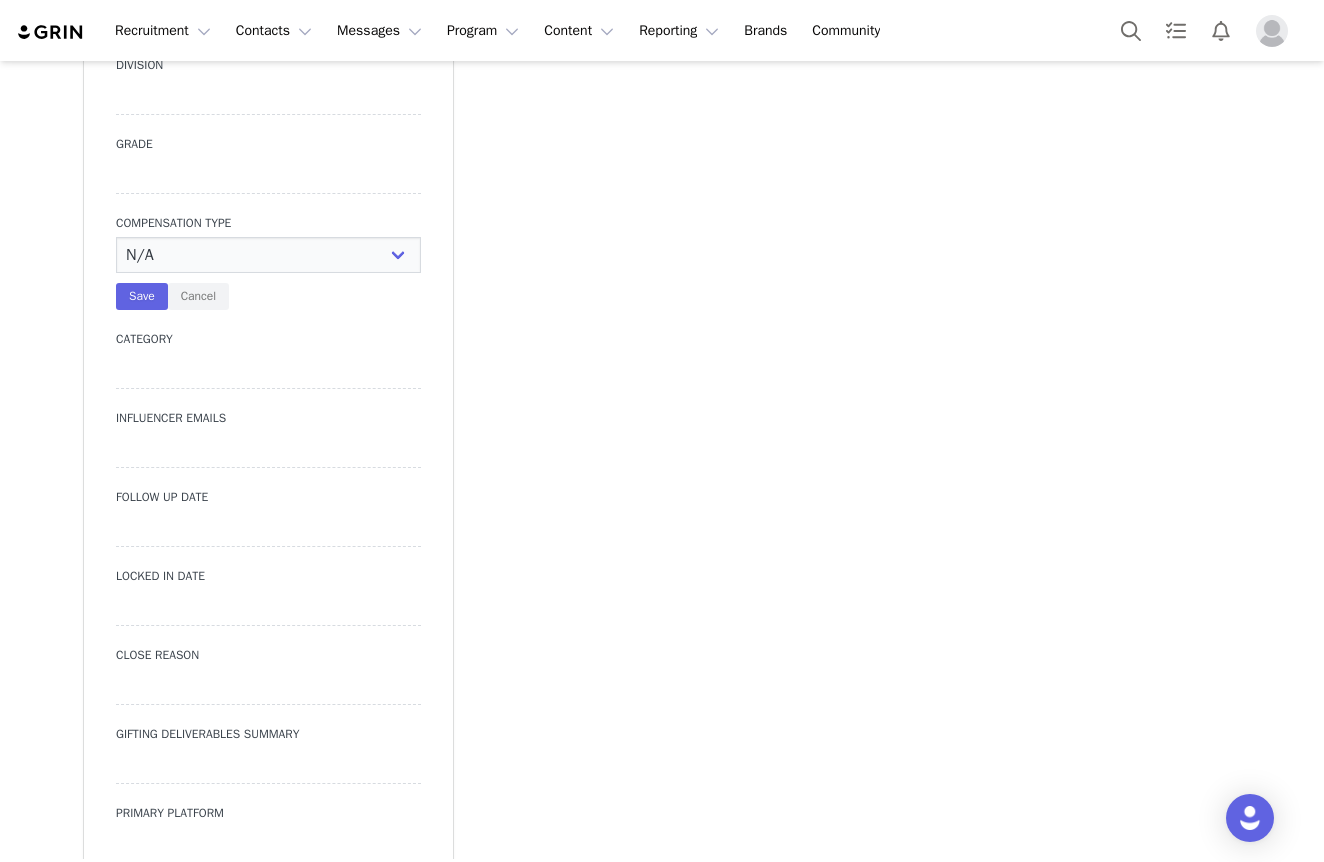 scroll, scrollTop: 2151, scrollLeft: 0, axis: vertical 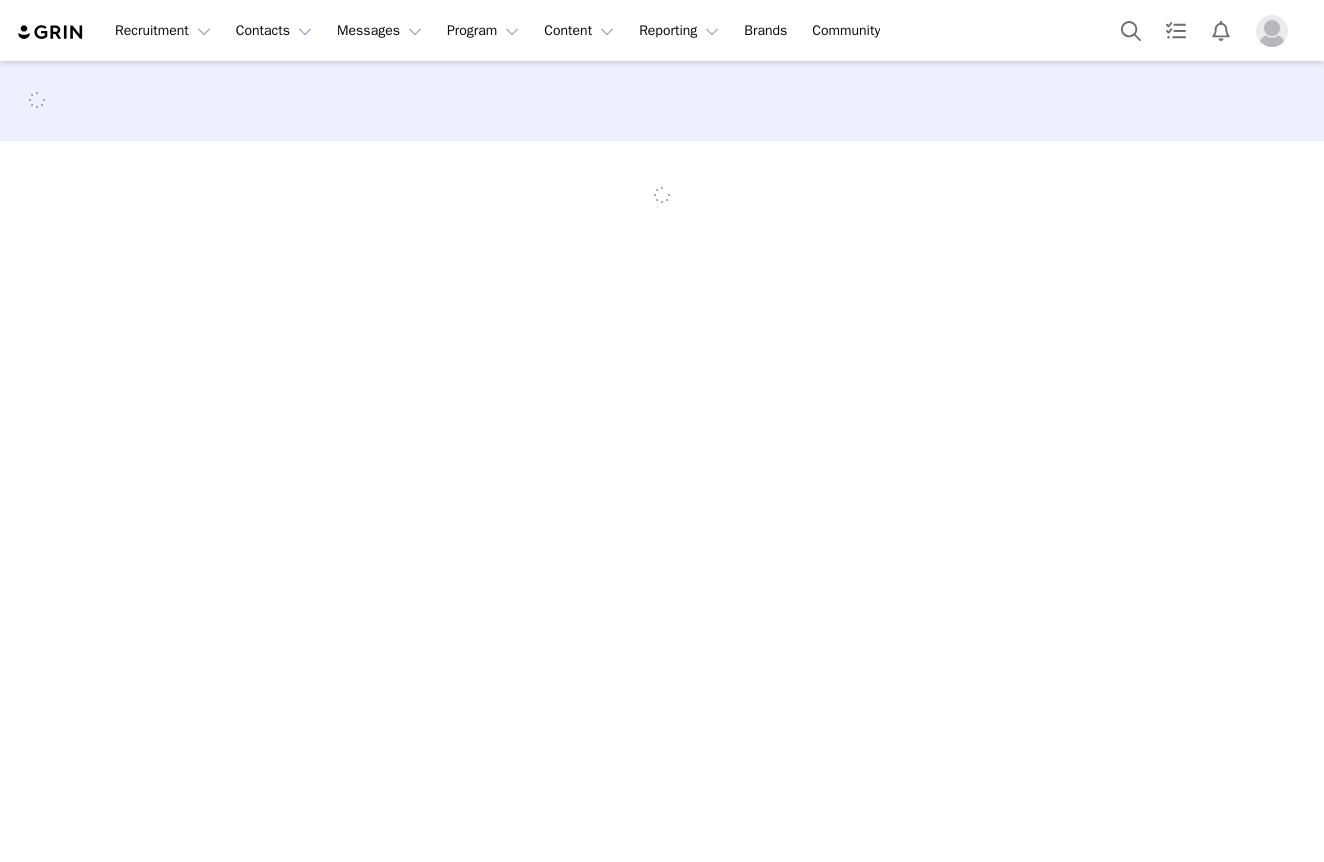 click at bounding box center (662, 460) 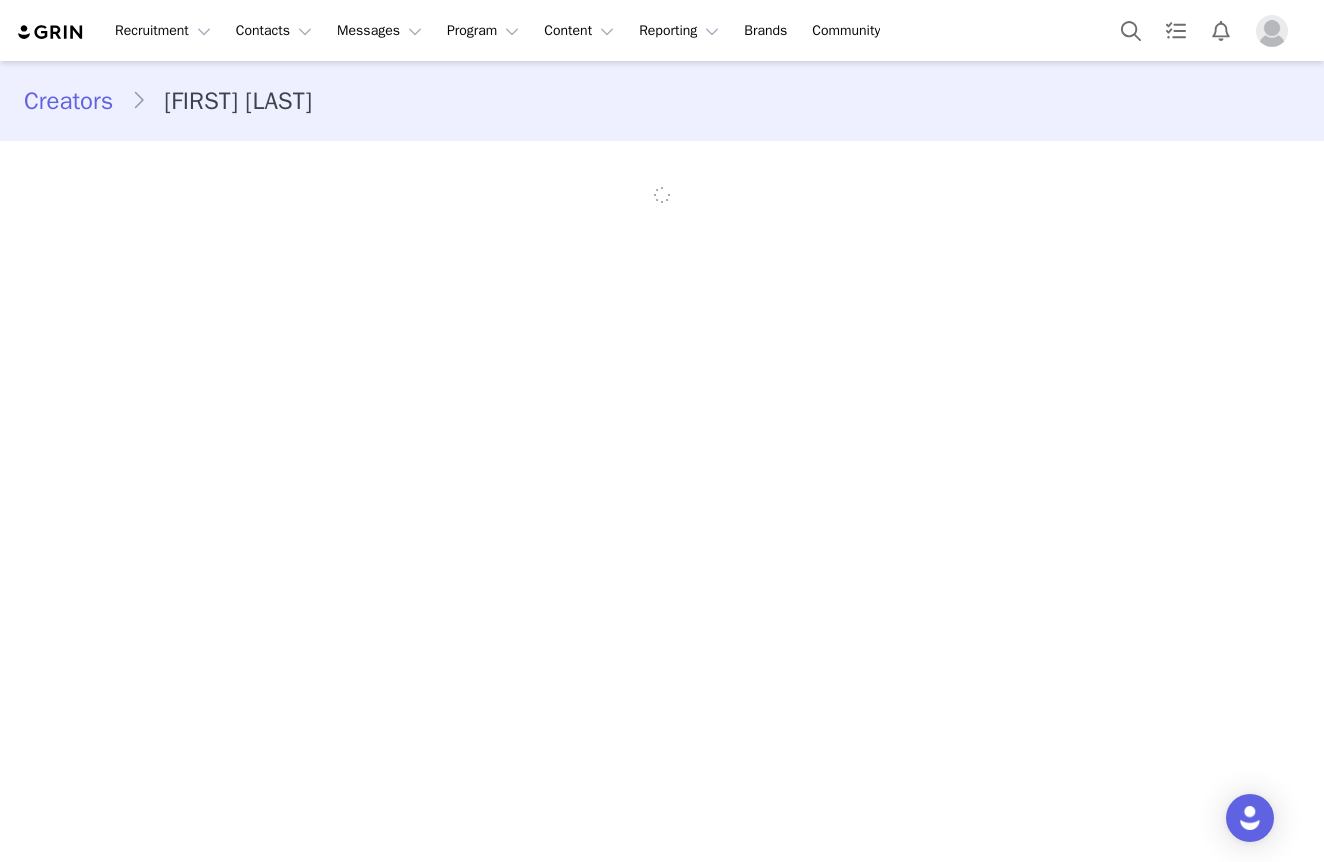 click on "Creators [FIRST] [LAST]" at bounding box center (662, 156) 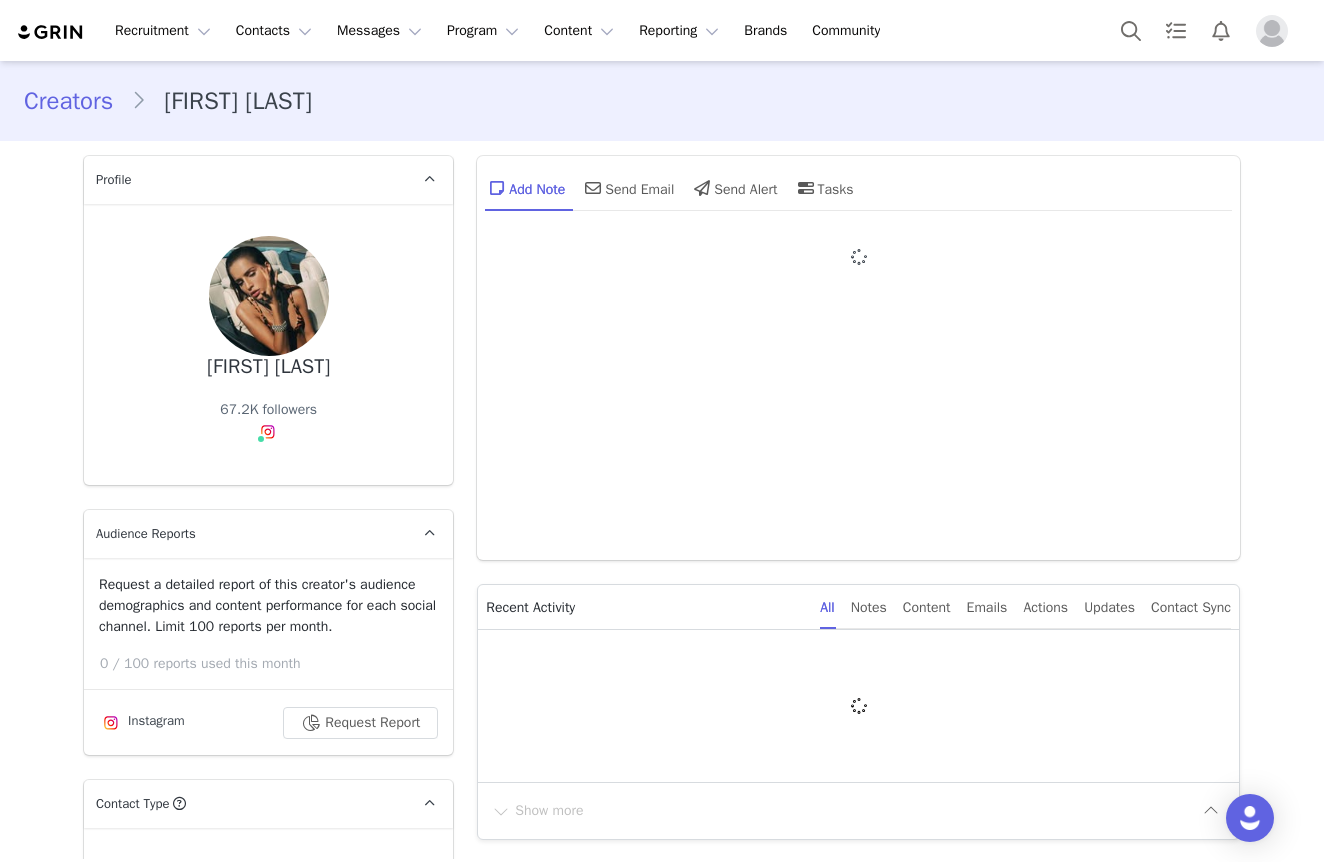 type on "+1 (United States)" 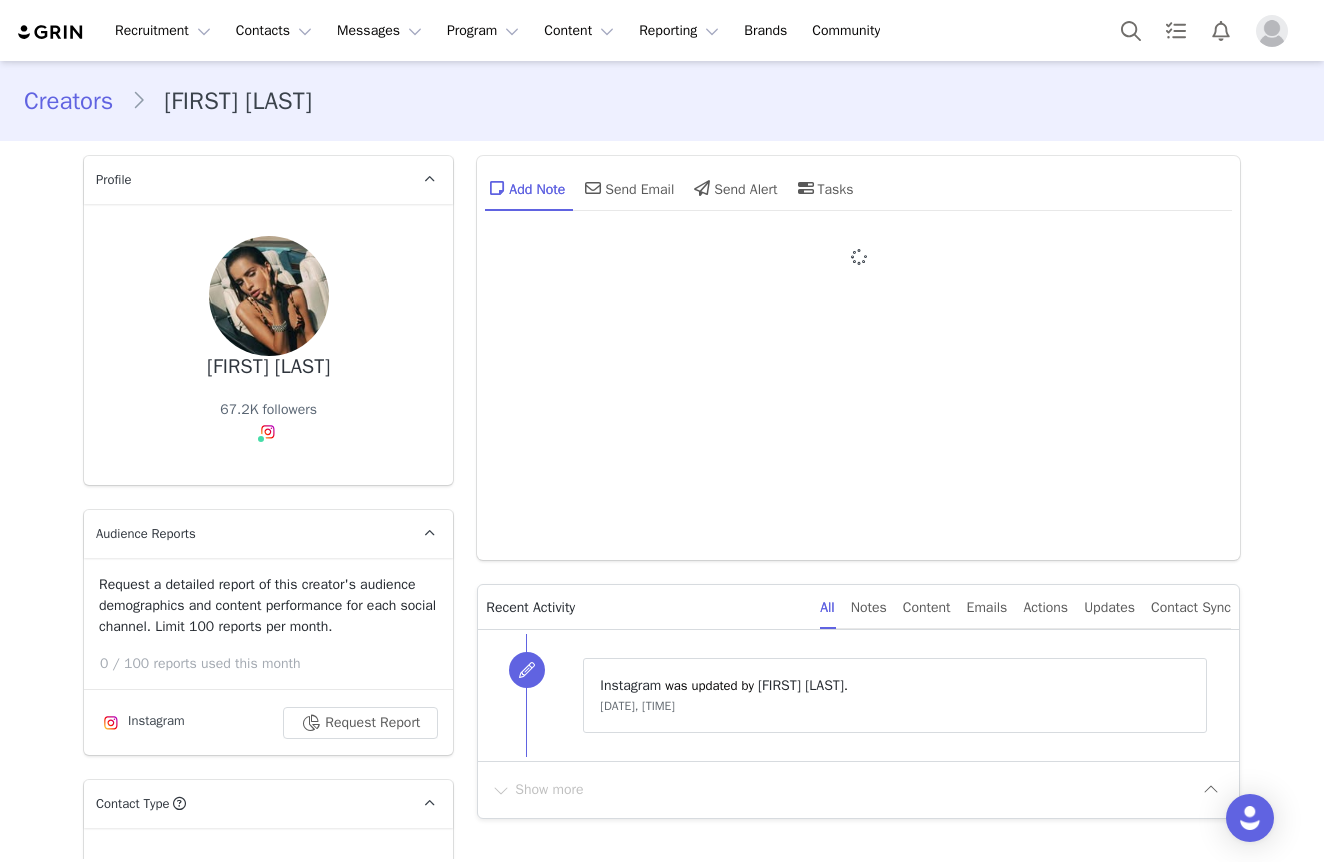 click on "Creators [FIRST] [LAST]" at bounding box center (662, 101) 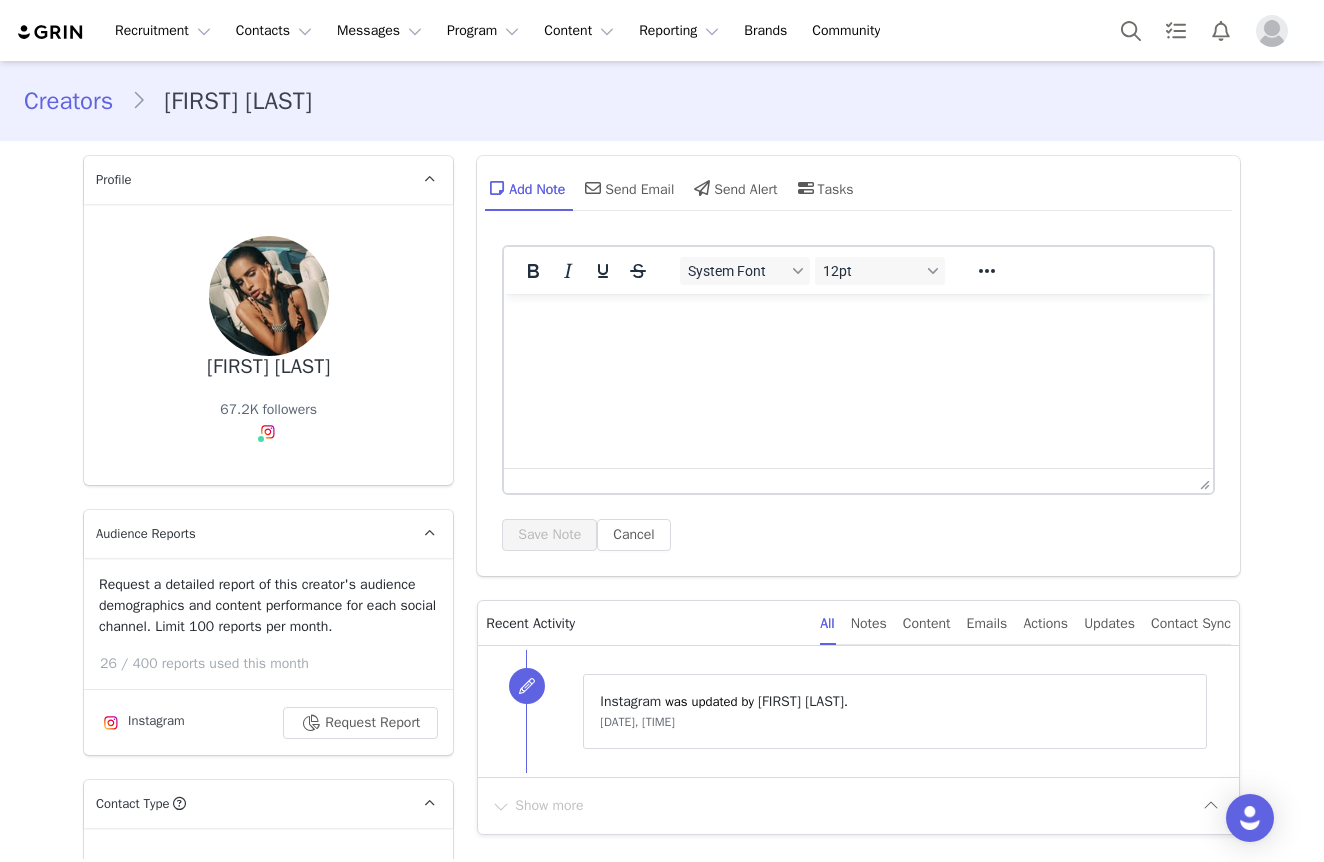 scroll, scrollTop: 0, scrollLeft: 0, axis: both 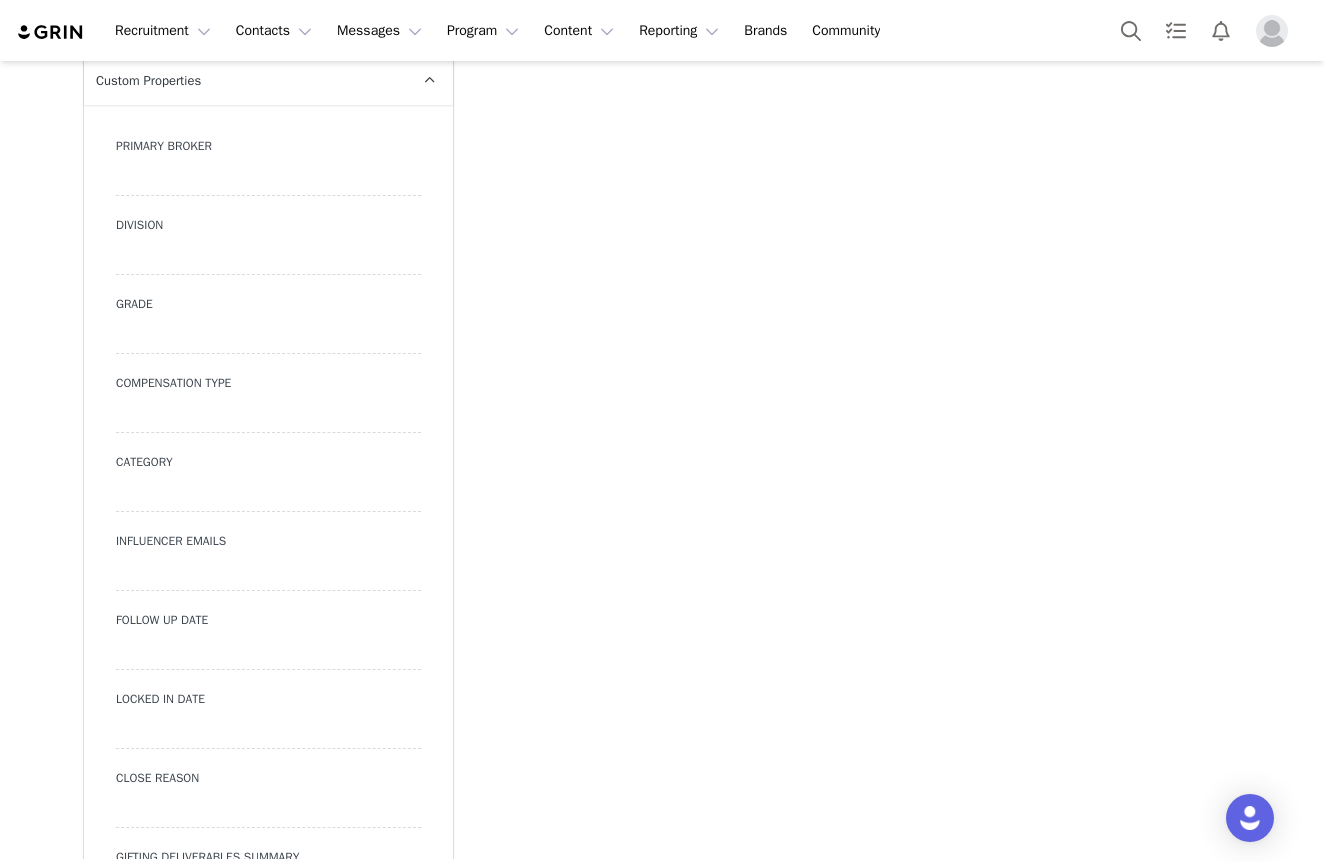 click at bounding box center (268, 178) 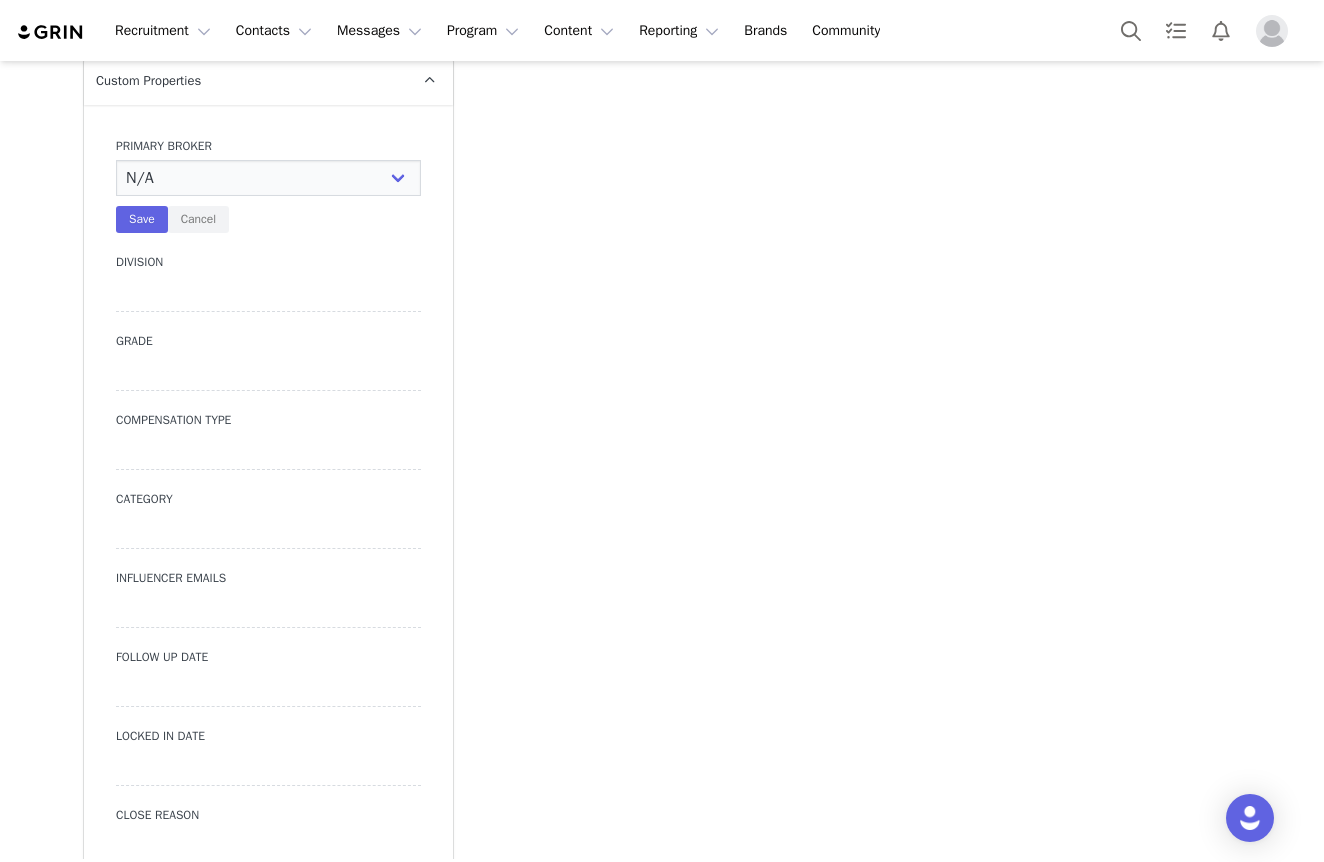 select on "[FIRST]" 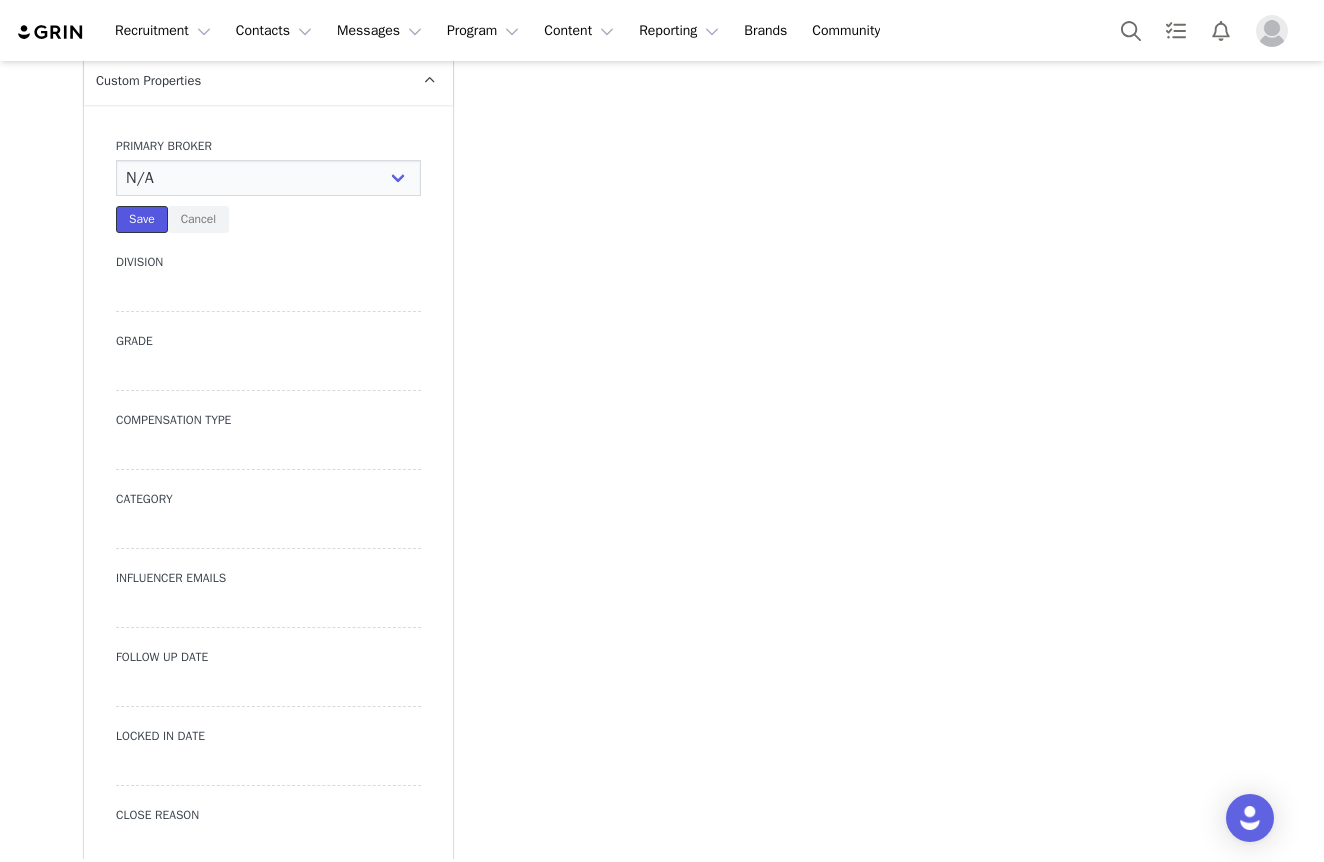 click on "Save" at bounding box center (142, 219) 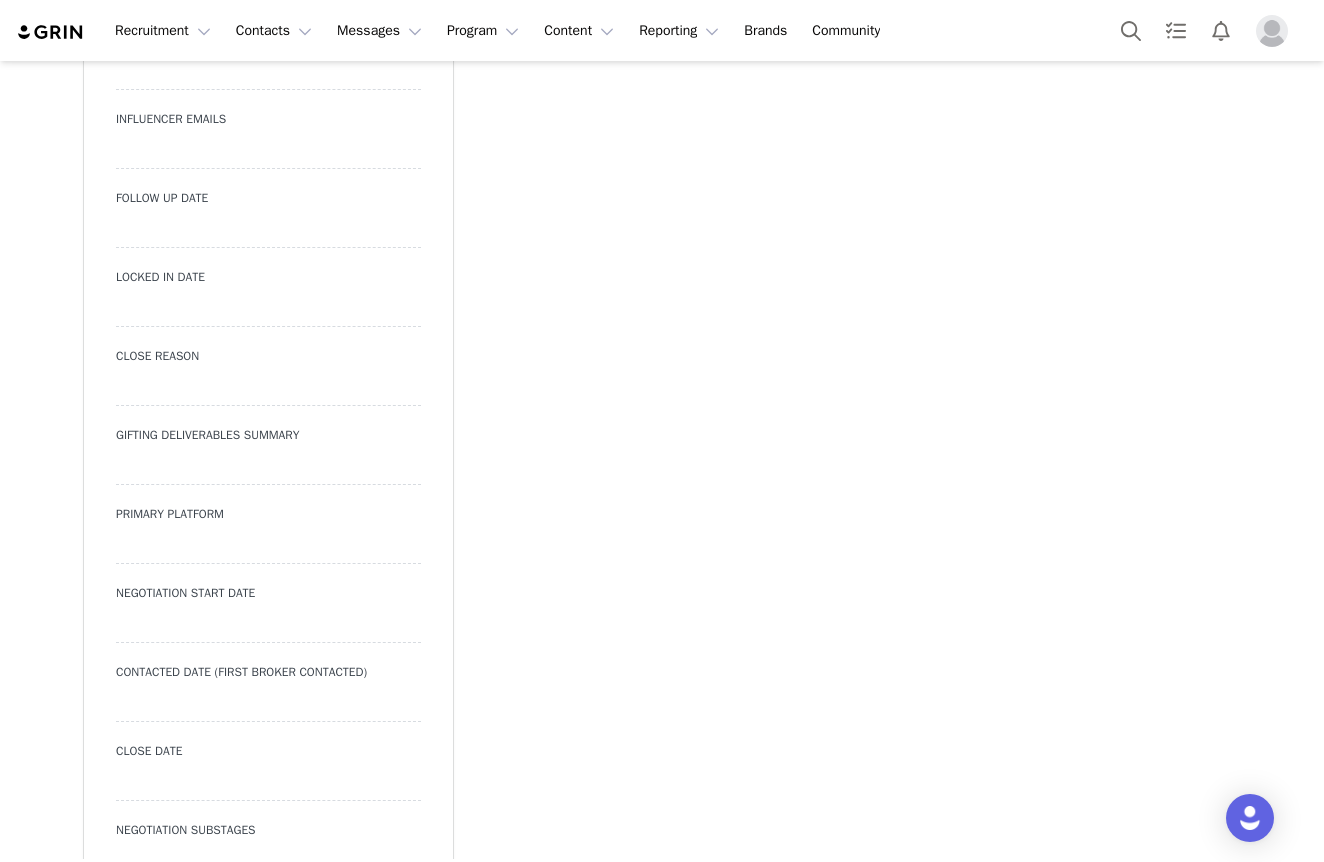 scroll, scrollTop: 2640, scrollLeft: 0, axis: vertical 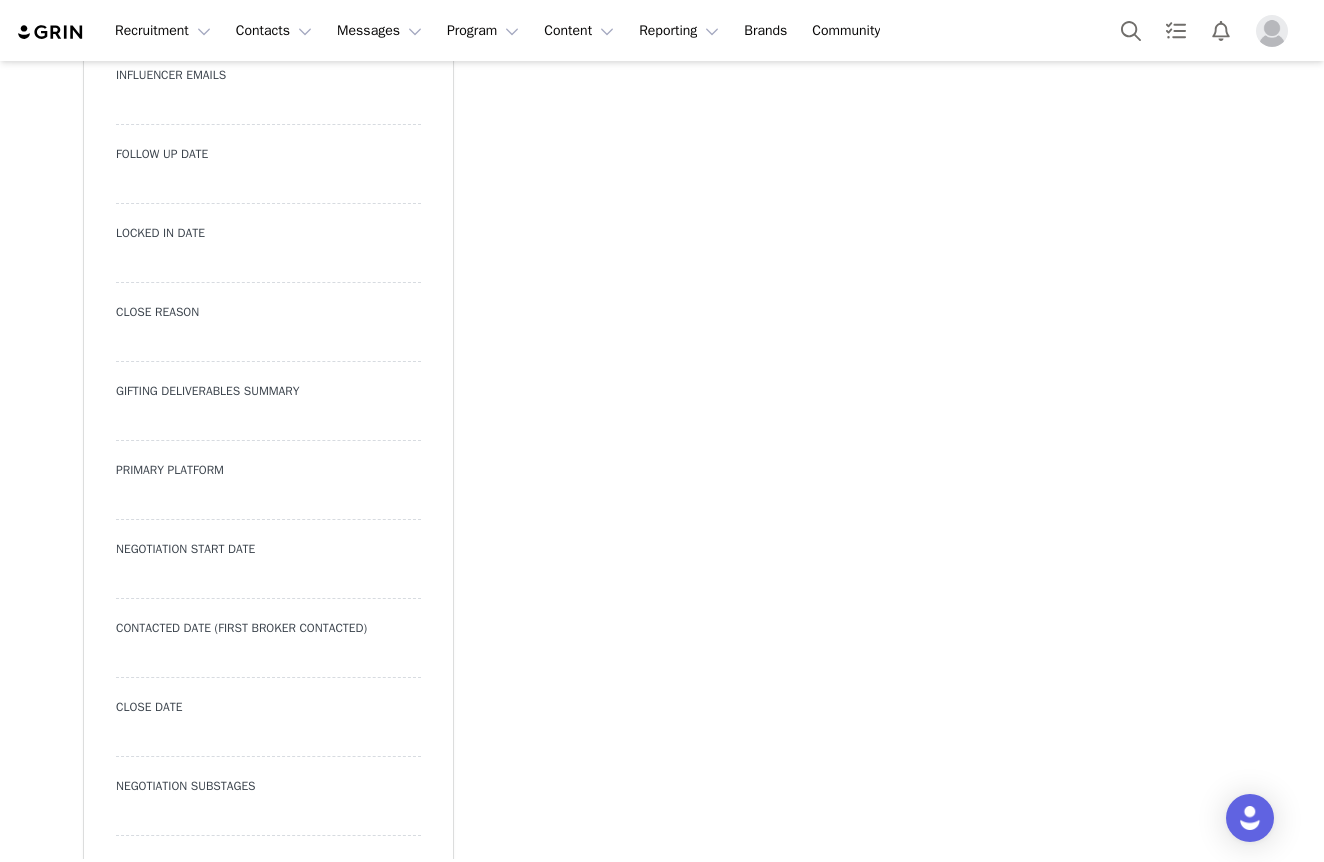 click at bounding box center (268, 660) 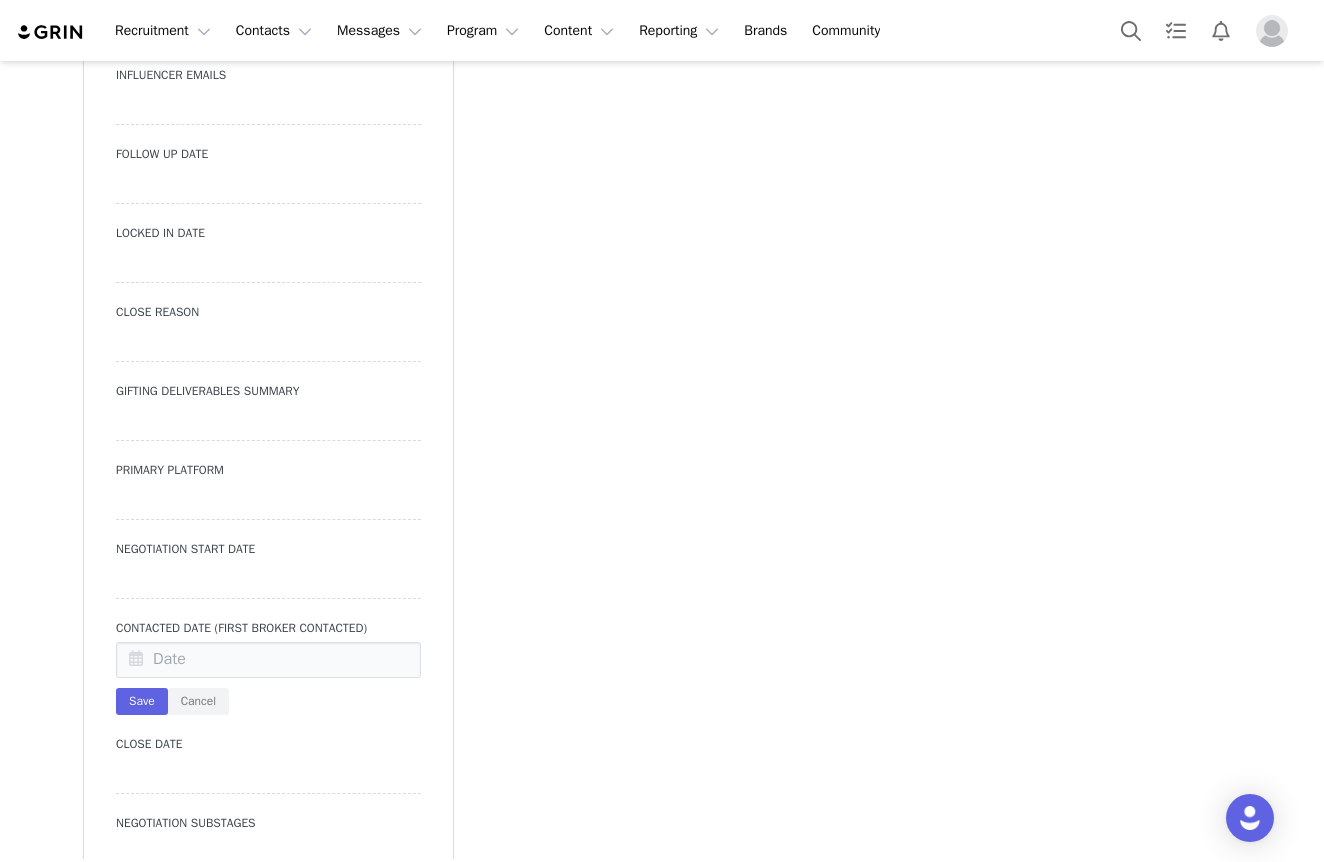 click at bounding box center (268, 660) 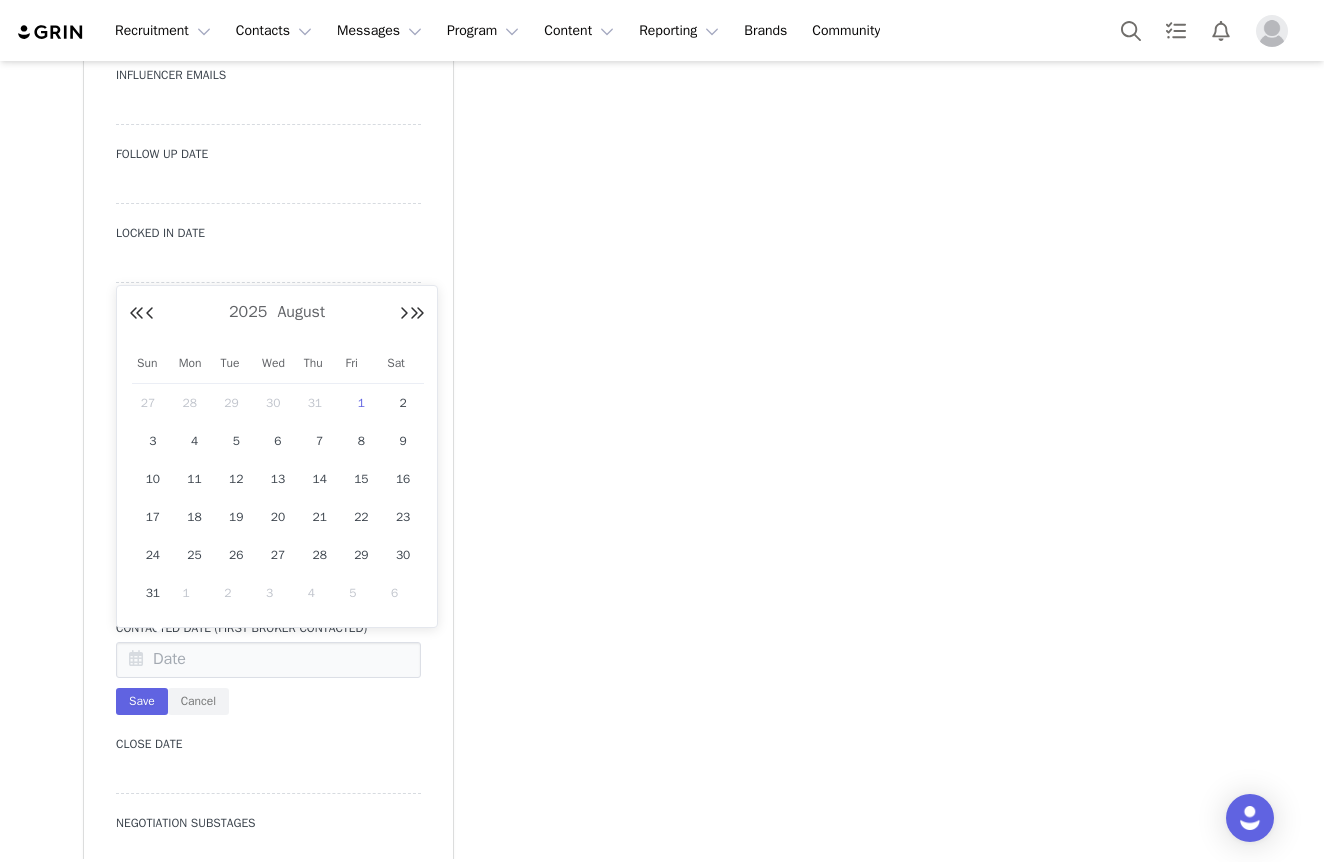 click on "1" at bounding box center (361, 403) 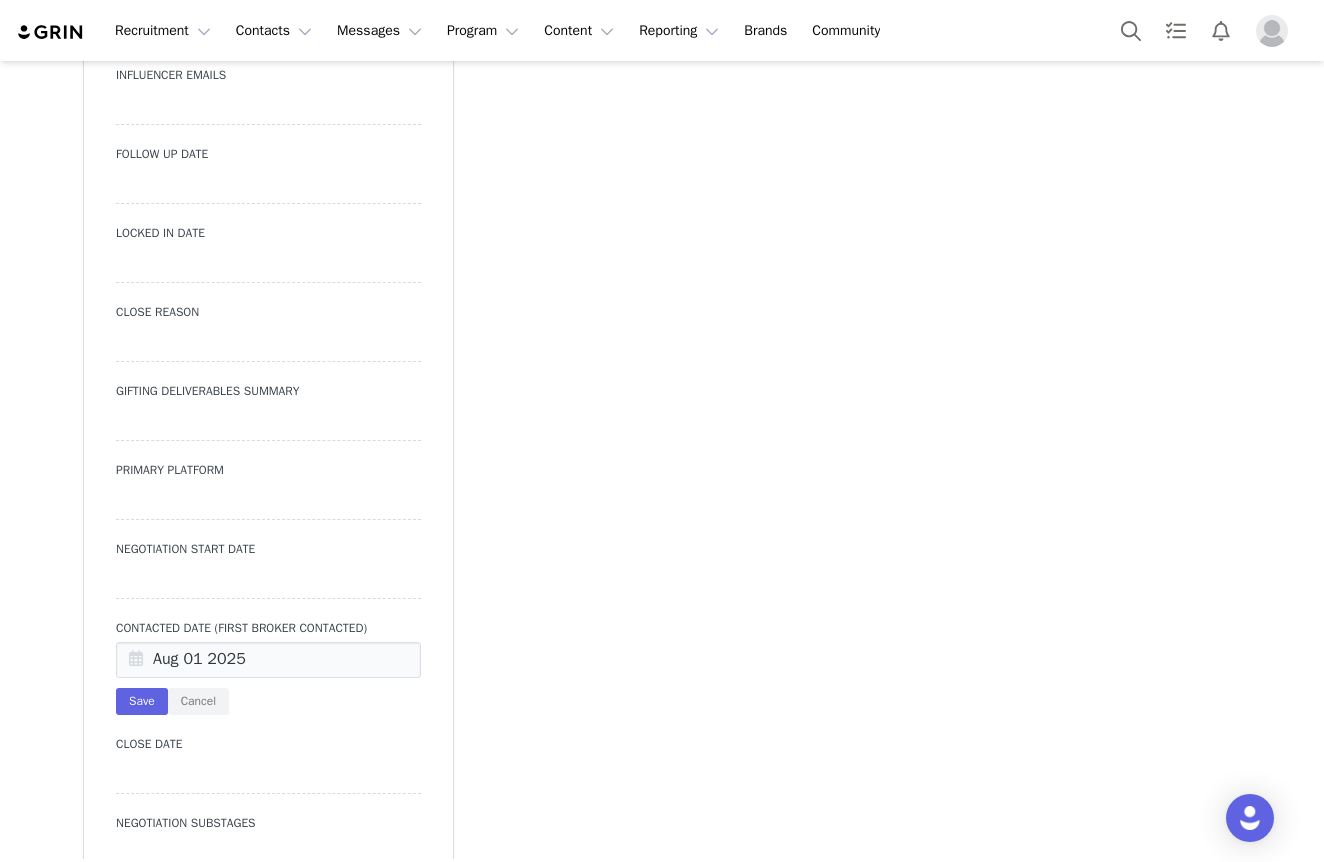 drag, startPoint x: 450, startPoint y: 390, endPoint x: 445, endPoint y: 363, distance: 27.45906 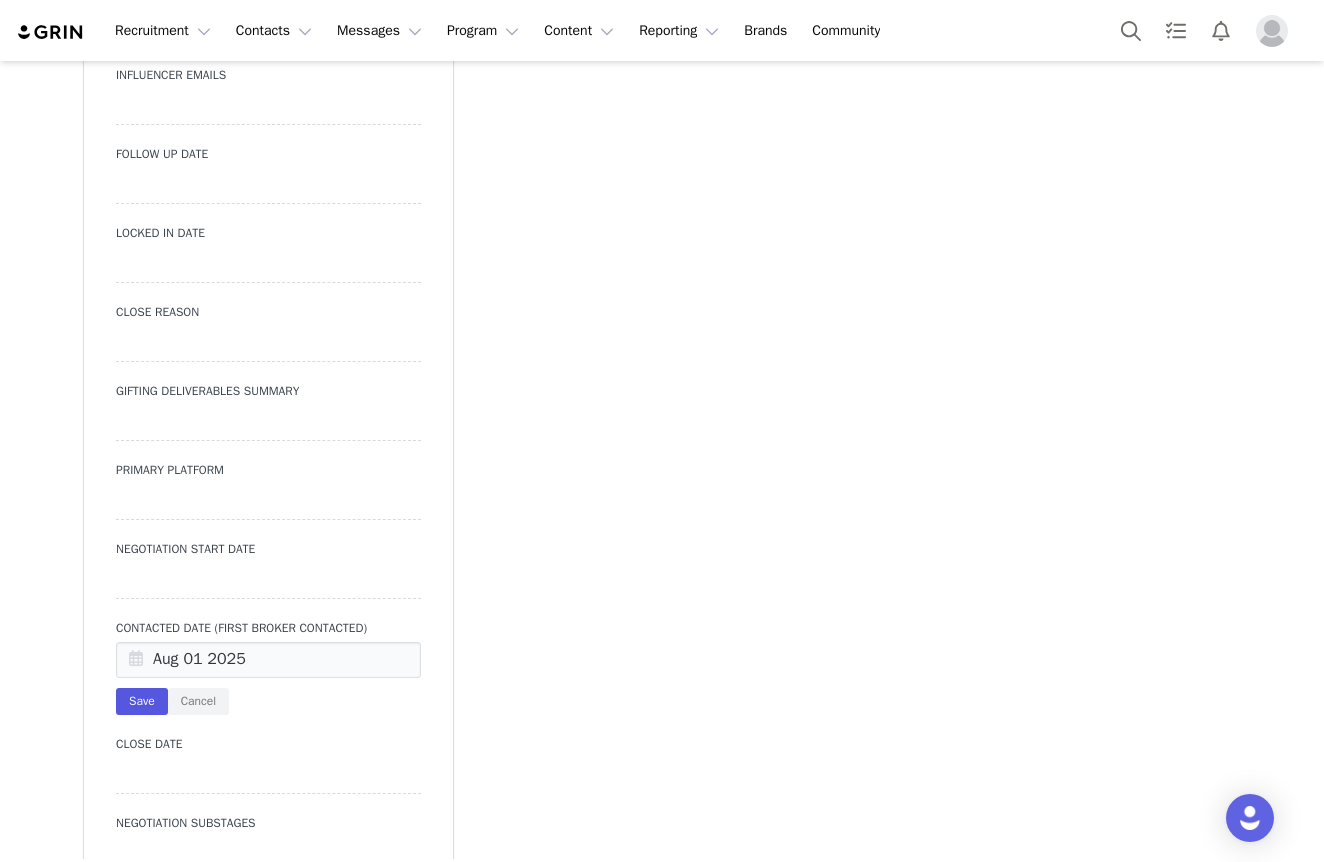 drag, startPoint x: 445, startPoint y: 331, endPoint x: 129, endPoint y: 695, distance: 482.02905 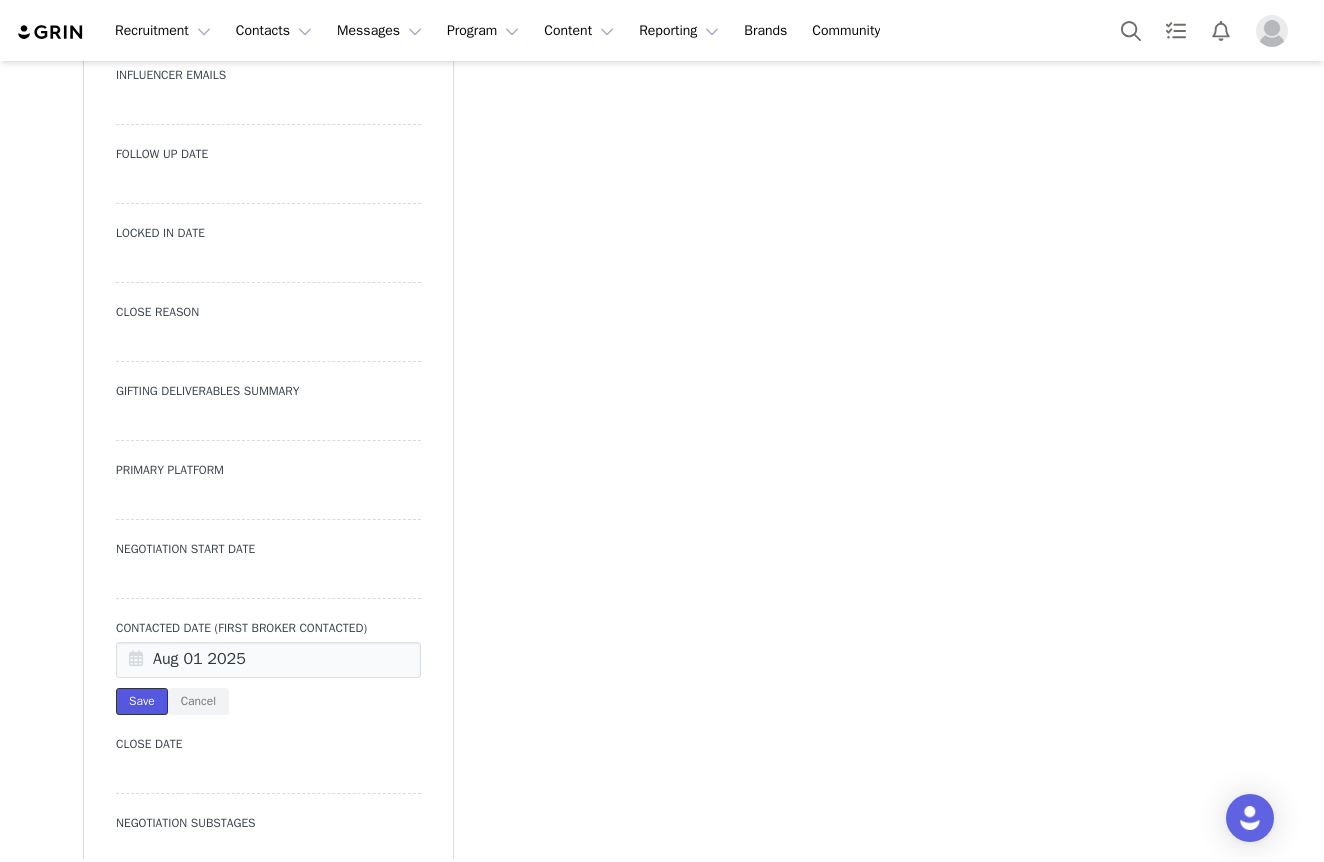 click on "Save" at bounding box center (142, 701) 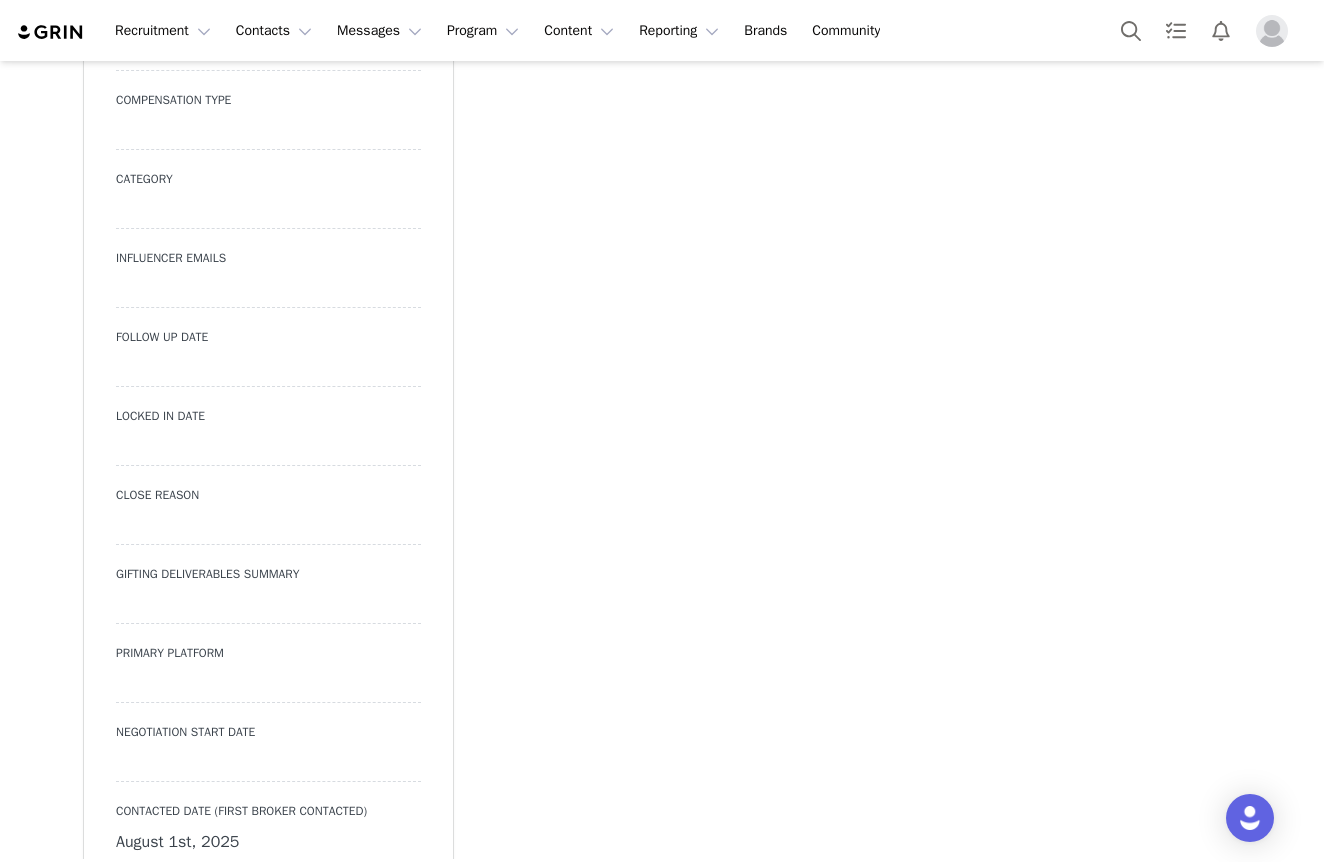 scroll, scrollTop: 2525, scrollLeft: 0, axis: vertical 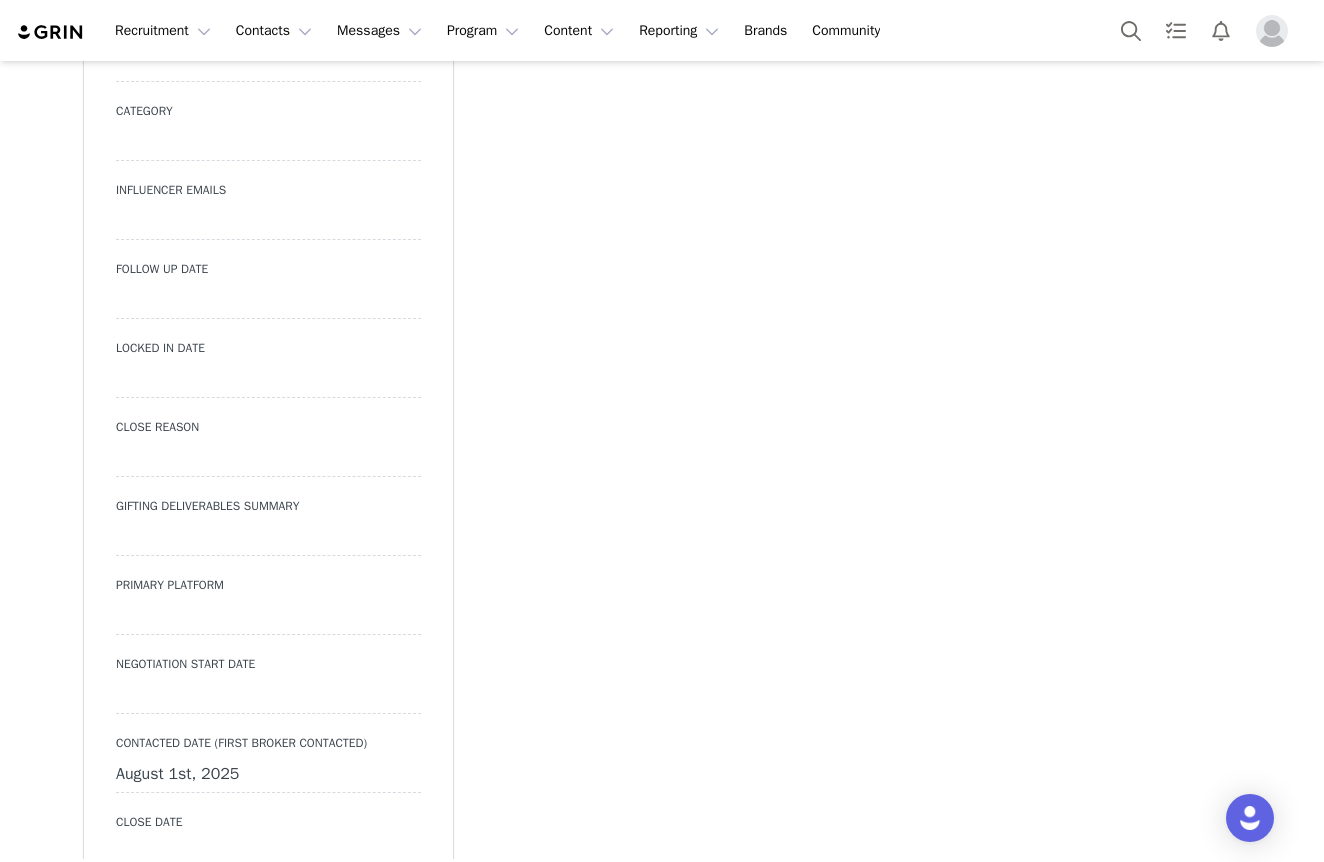click at bounding box center [268, 617] 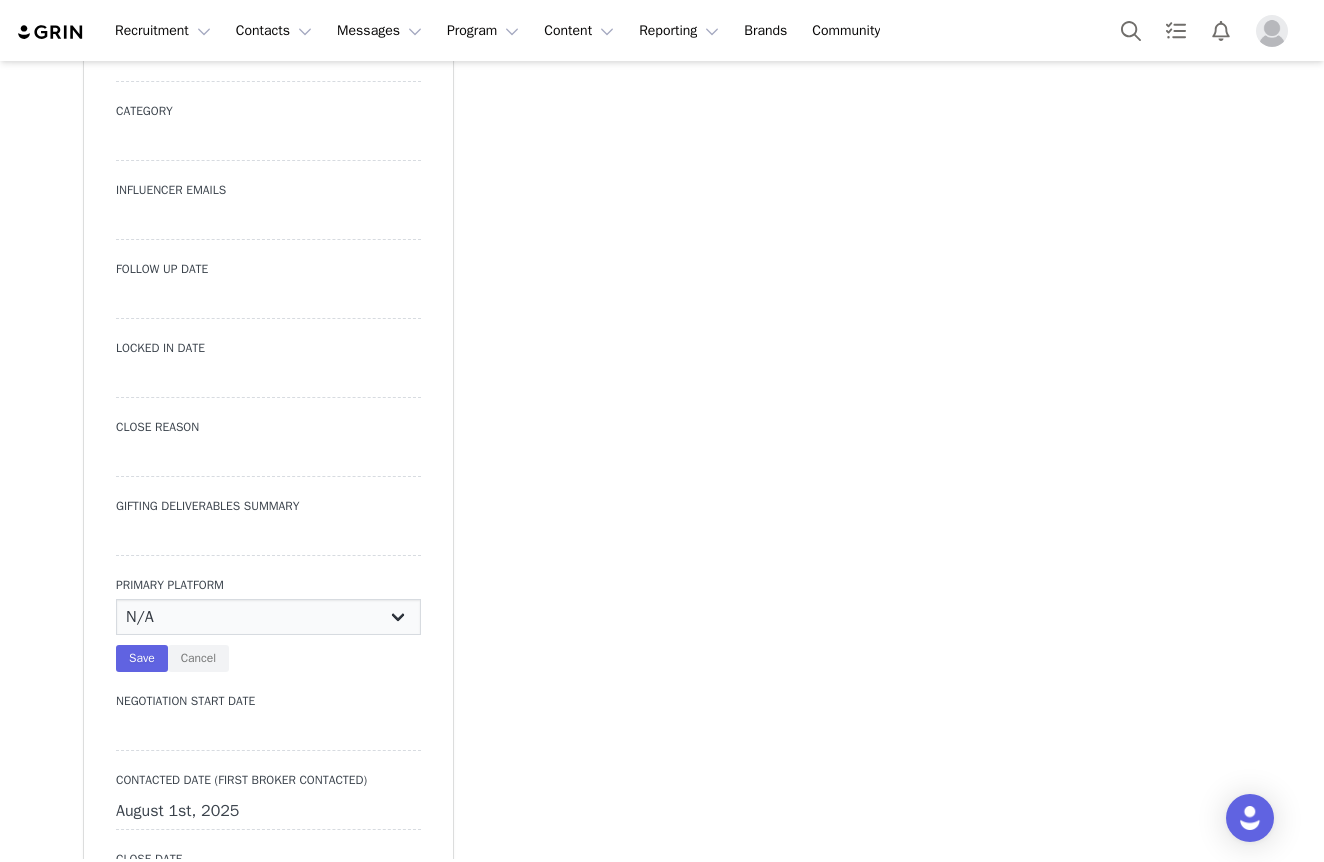 click on "N/A  Instagram   TikTok   Youtube   Other" at bounding box center [268, 617] 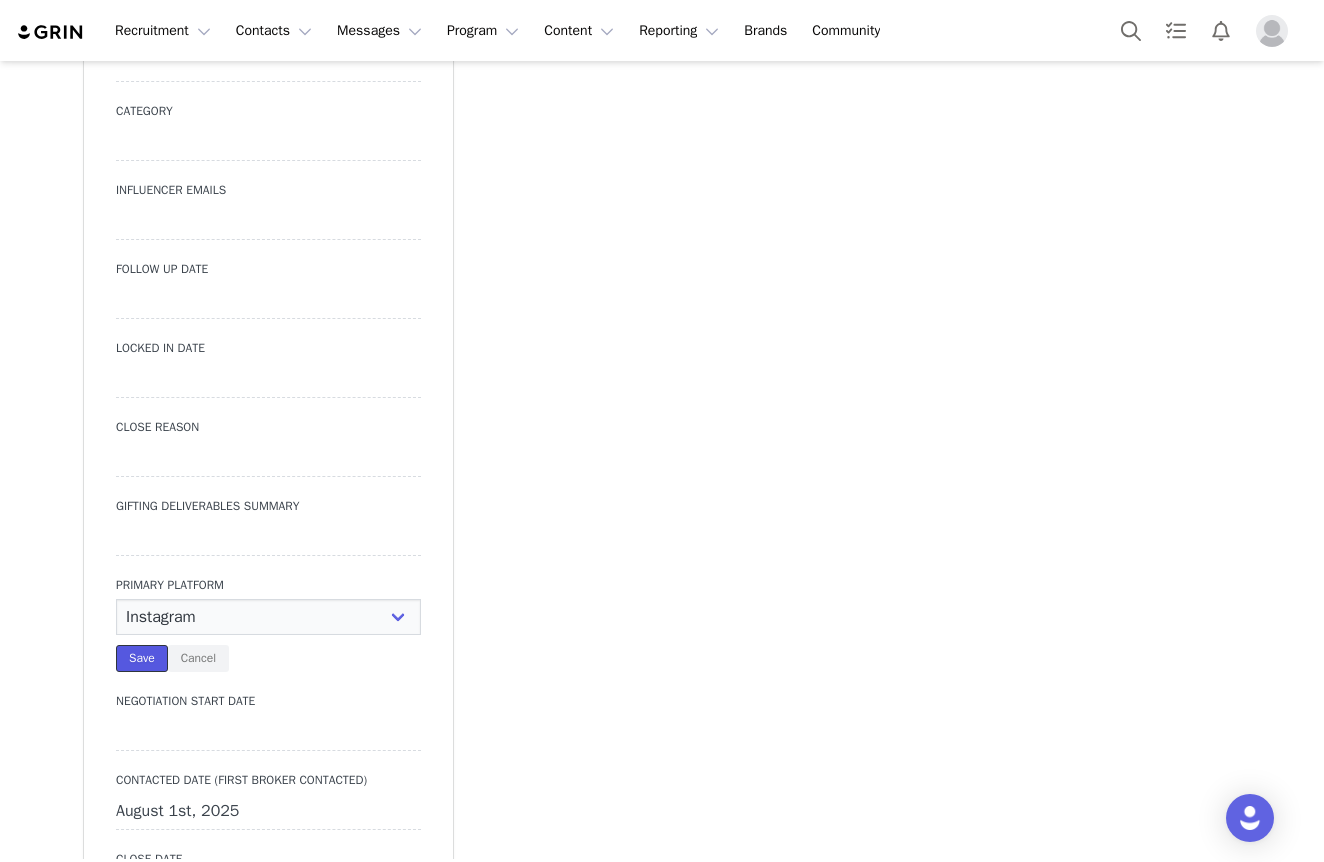 click on "Save" at bounding box center (142, 658) 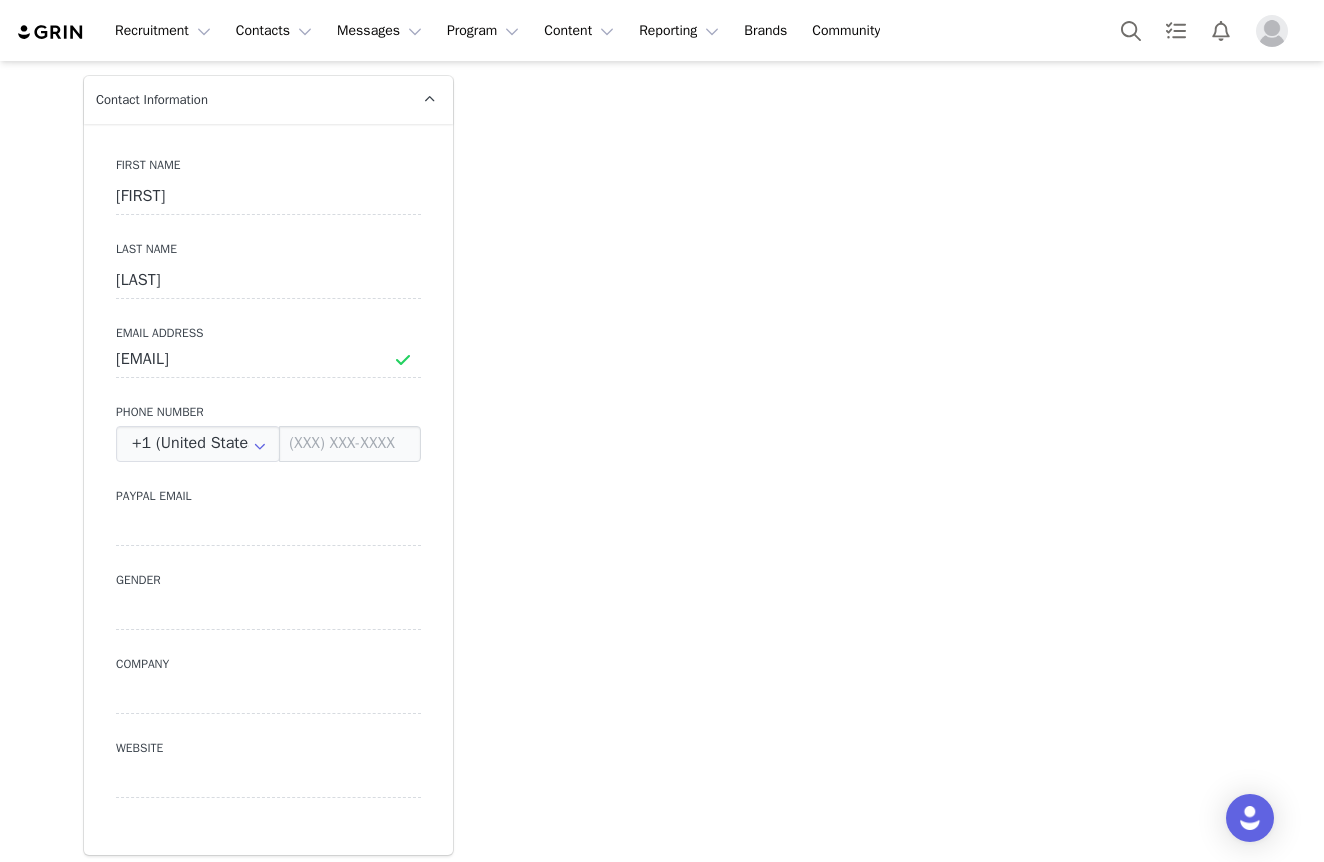 scroll, scrollTop: 309, scrollLeft: 0, axis: vertical 